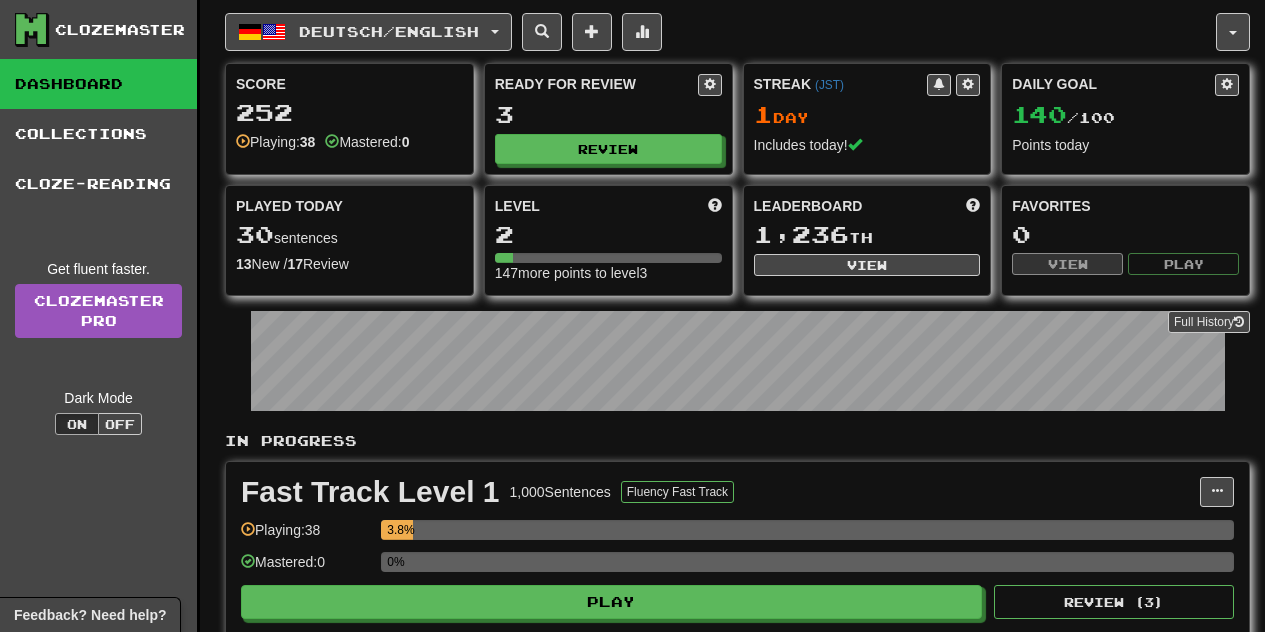 scroll, scrollTop: 0, scrollLeft: 0, axis: both 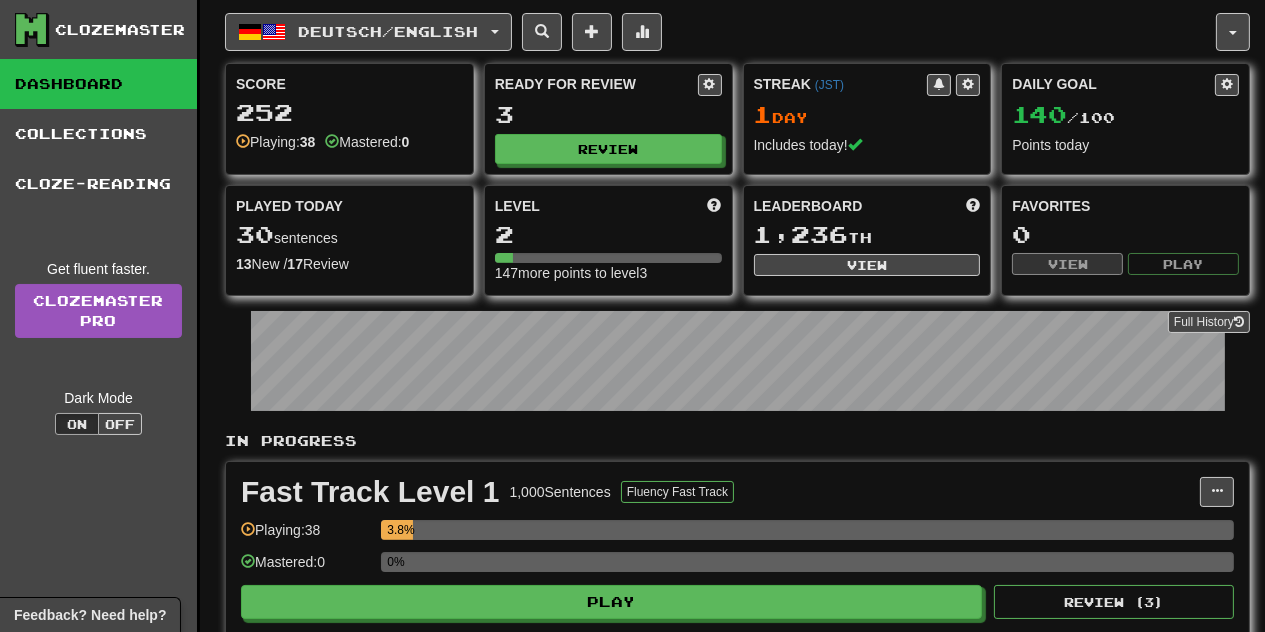 click on "Dashboard" at bounding box center (98, 84) 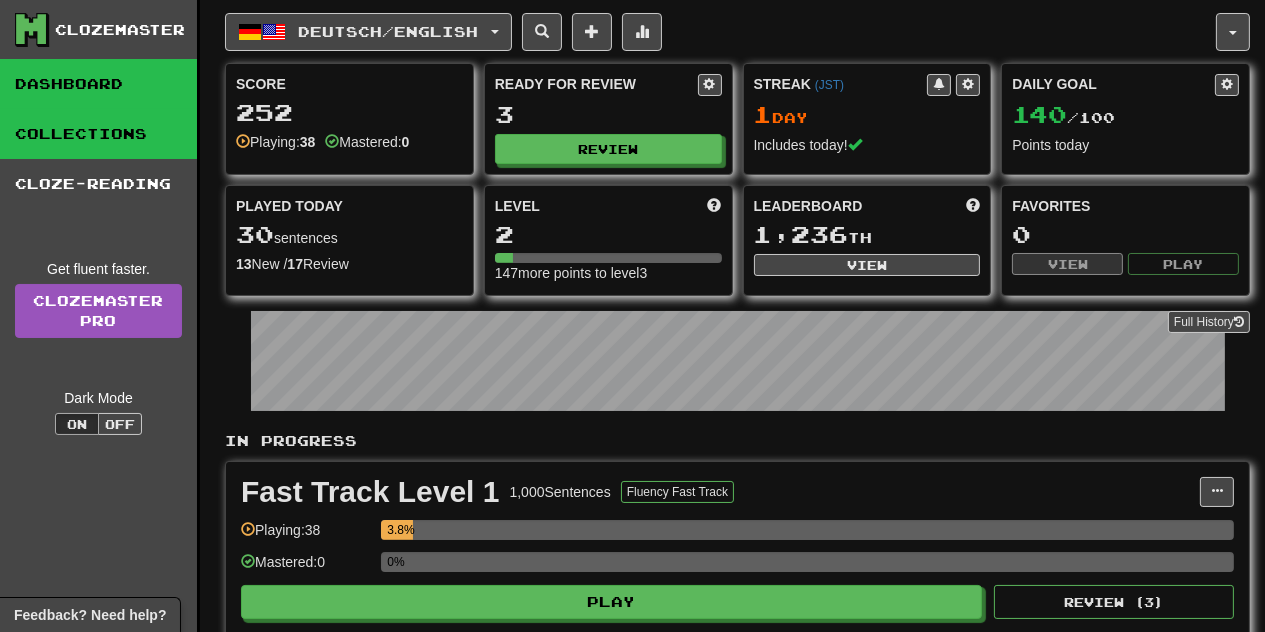 click on "Collections" at bounding box center (98, 134) 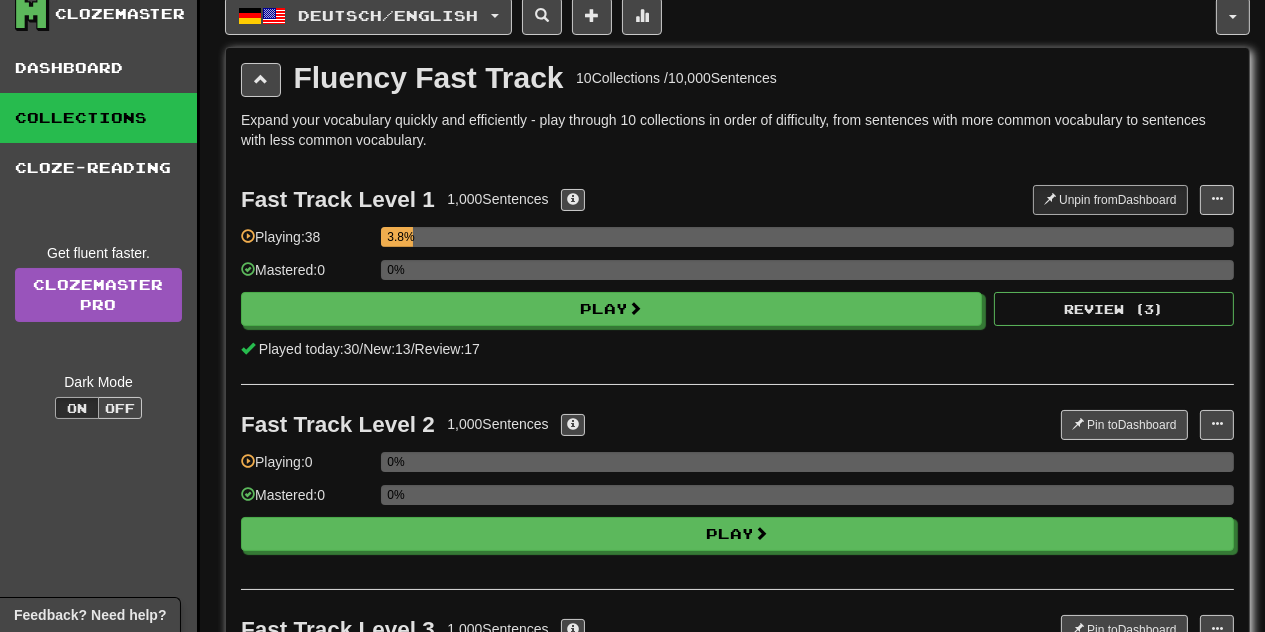 scroll, scrollTop: 0, scrollLeft: 0, axis: both 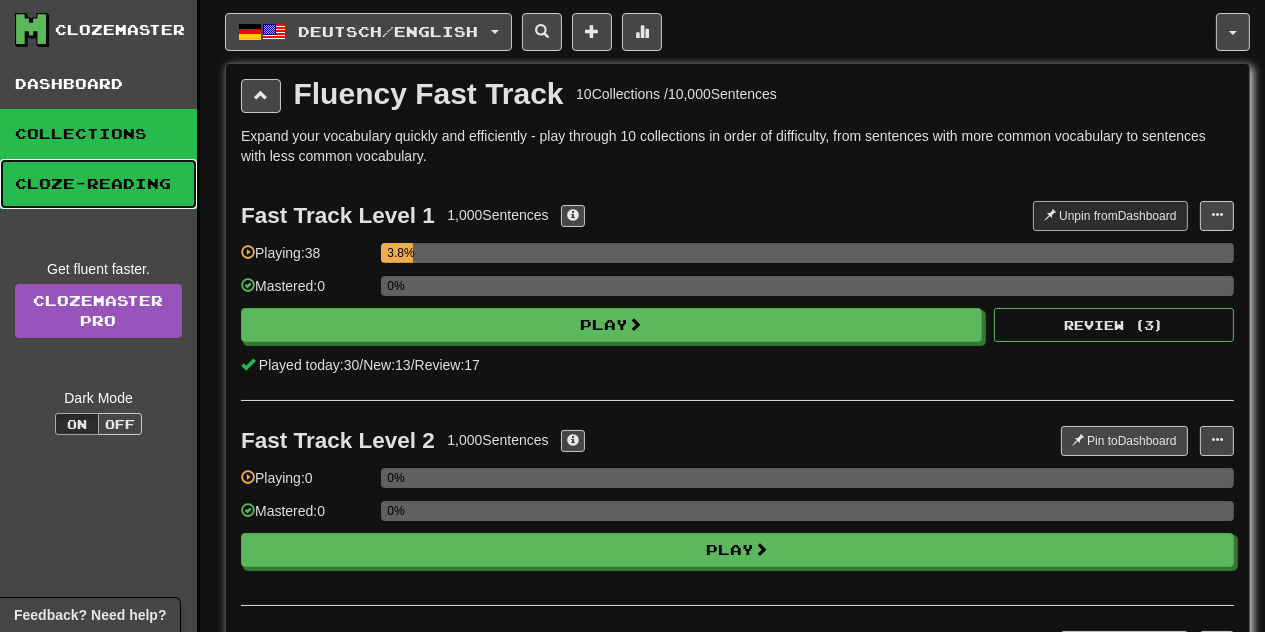 click on "Cloze-Reading" at bounding box center (98, 184) 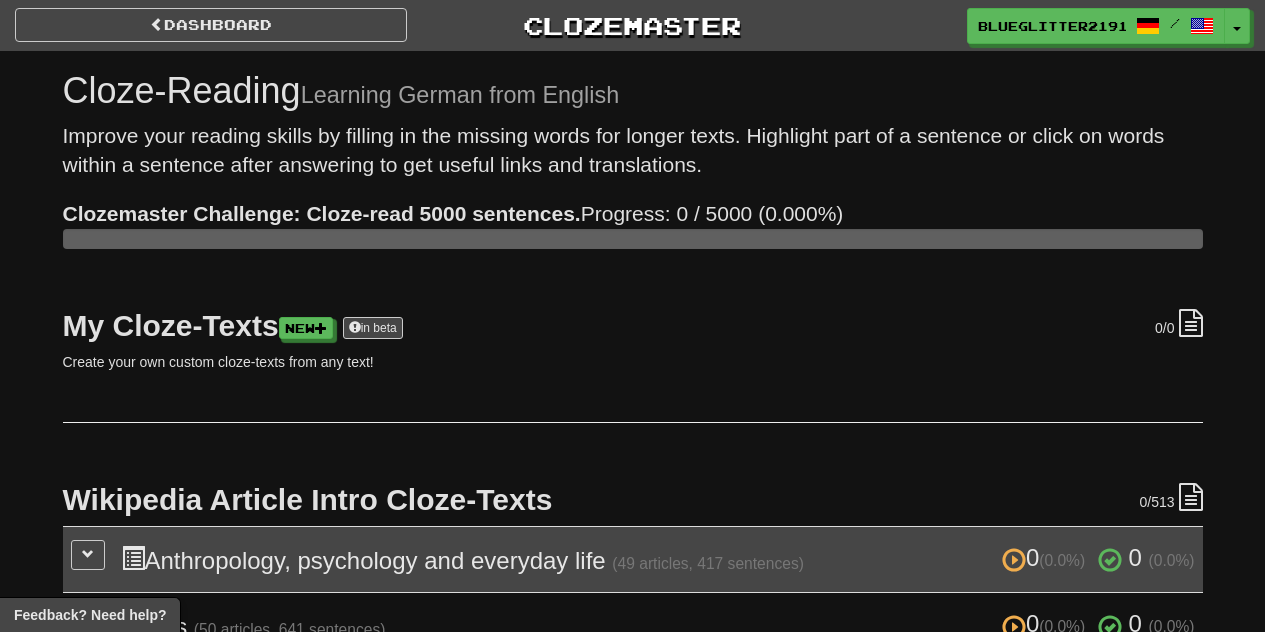 scroll, scrollTop: 0, scrollLeft: 0, axis: both 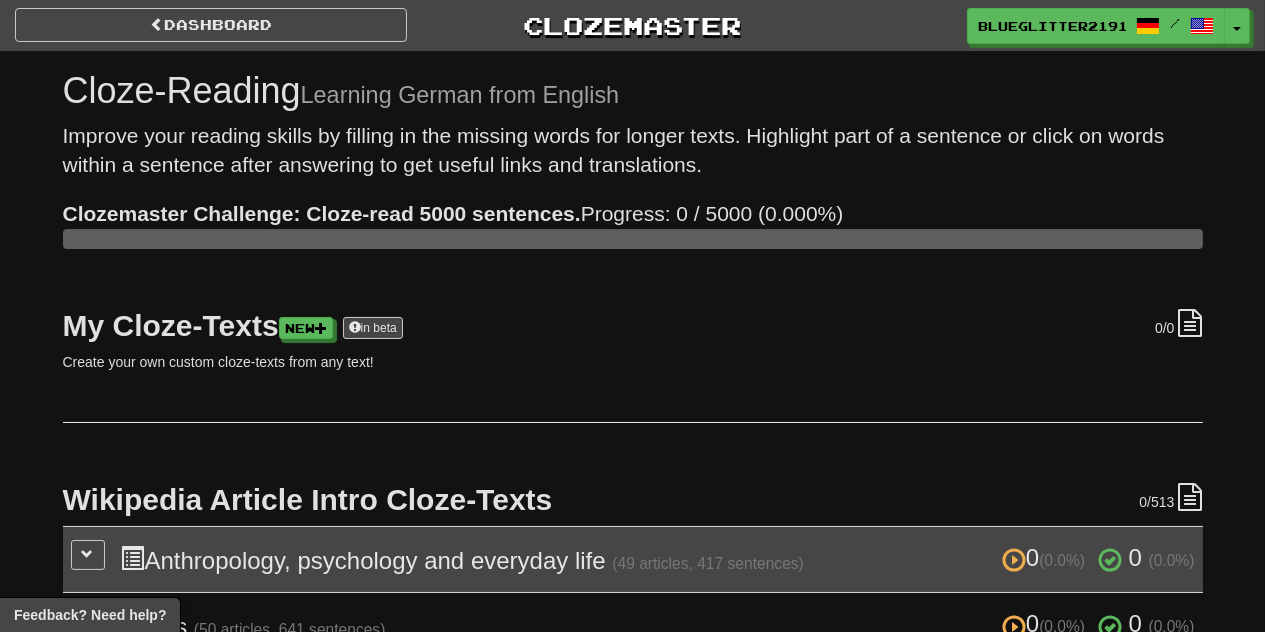 click on "Improve your reading skills by filling in the missing words for longer texts. Highlight part of a sentence or click on words within a sentence after answering to get useful links and translations." at bounding box center (633, 150) 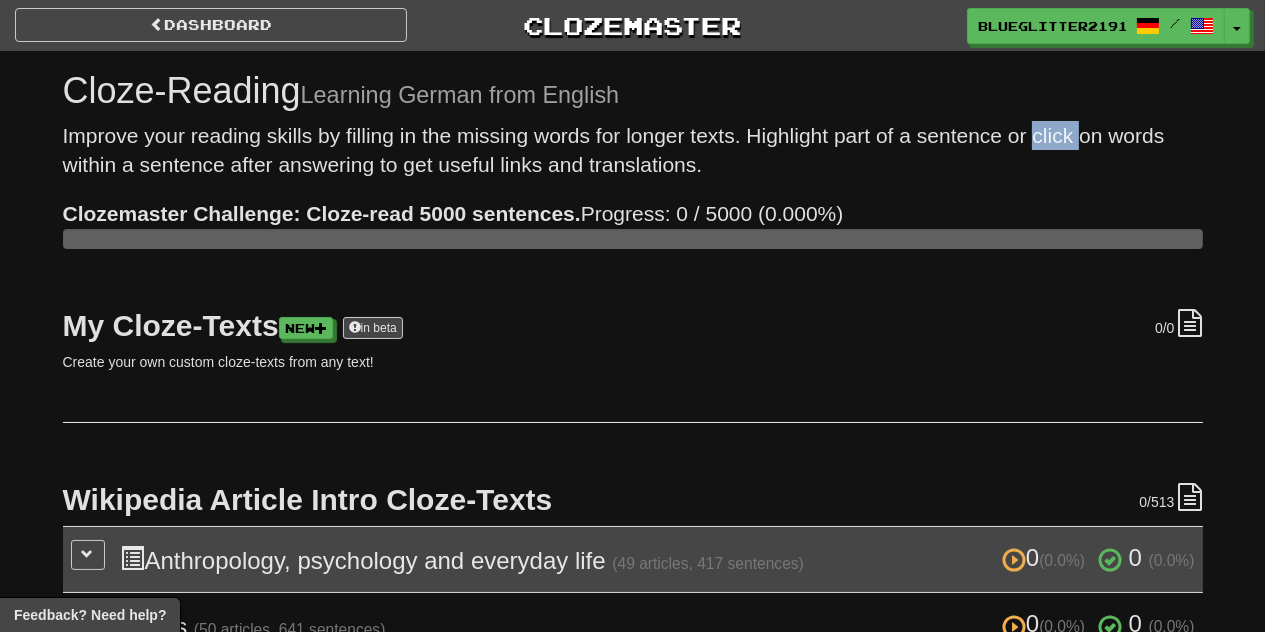 click on "Improve your reading skills by filling in the missing words for longer texts. Highlight part of a sentence or click on words within a sentence after answering to get useful links and translations." at bounding box center [633, 150] 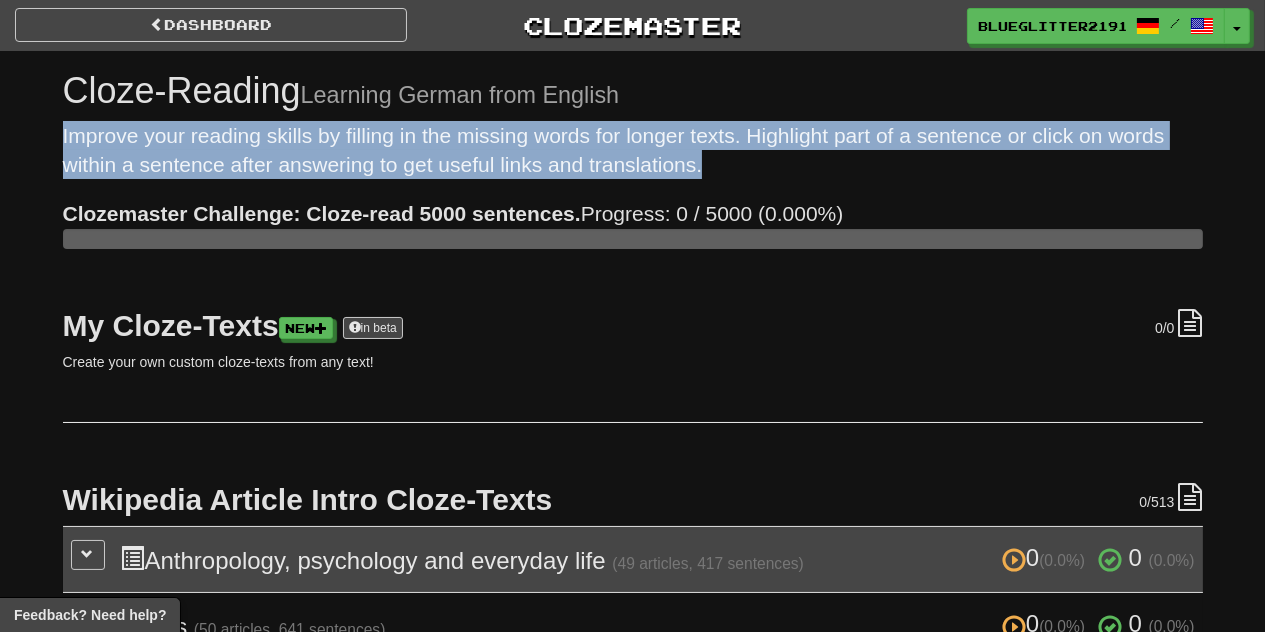 click on "Improve your reading skills by filling in the missing words for longer texts. Highlight part of a sentence or click on words within a sentence after answering to get useful links and translations." at bounding box center (633, 150) 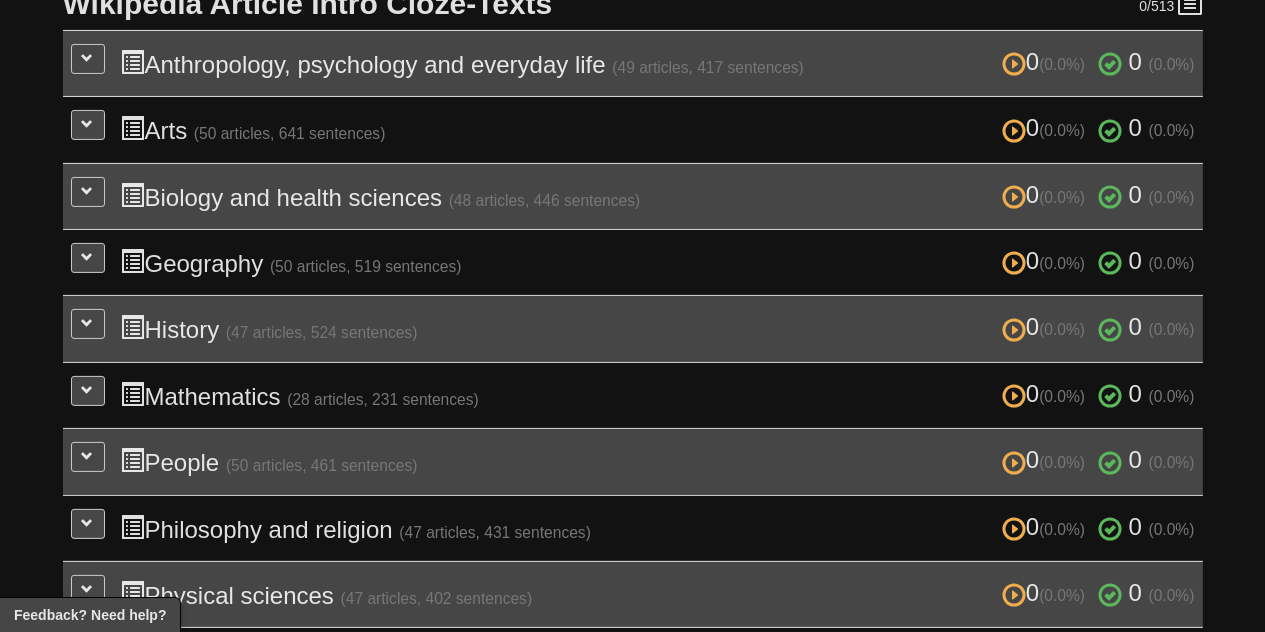 scroll, scrollTop: 501, scrollLeft: 0, axis: vertical 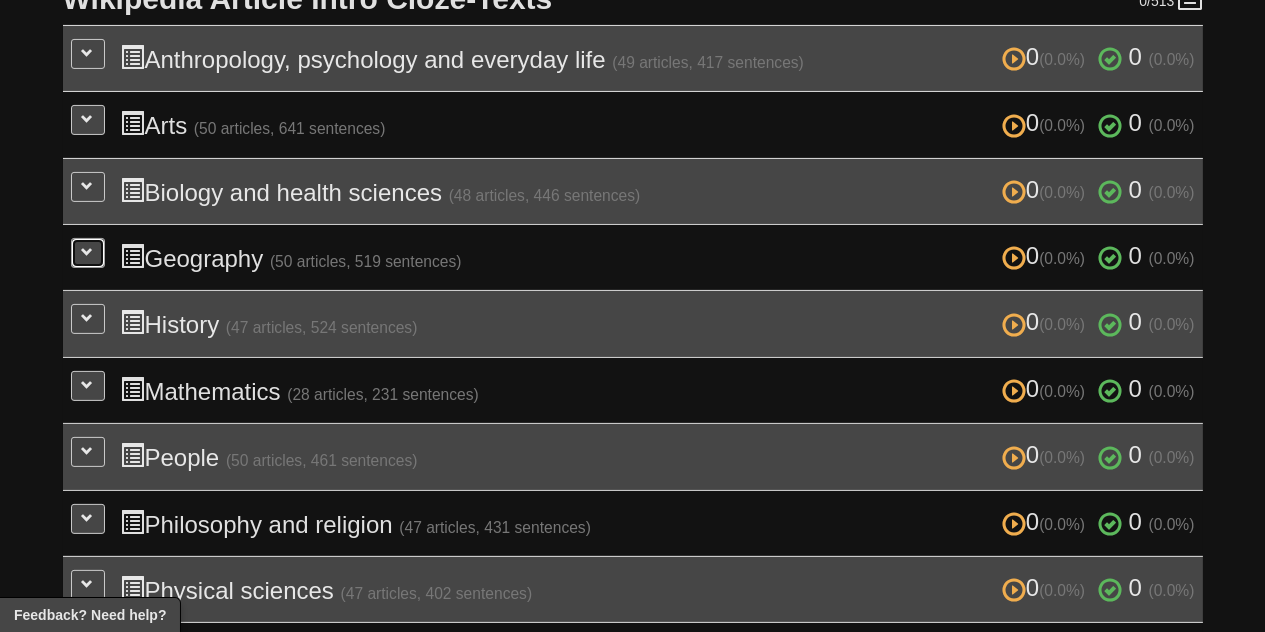 click at bounding box center (88, 252) 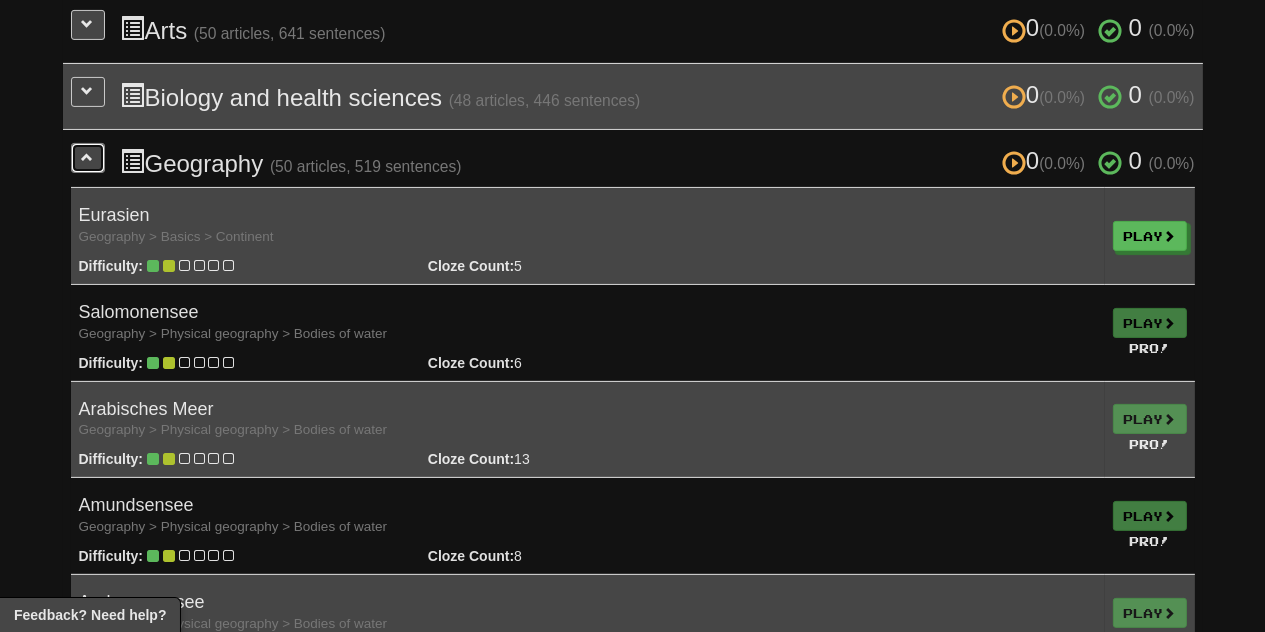 scroll, scrollTop: 593, scrollLeft: 0, axis: vertical 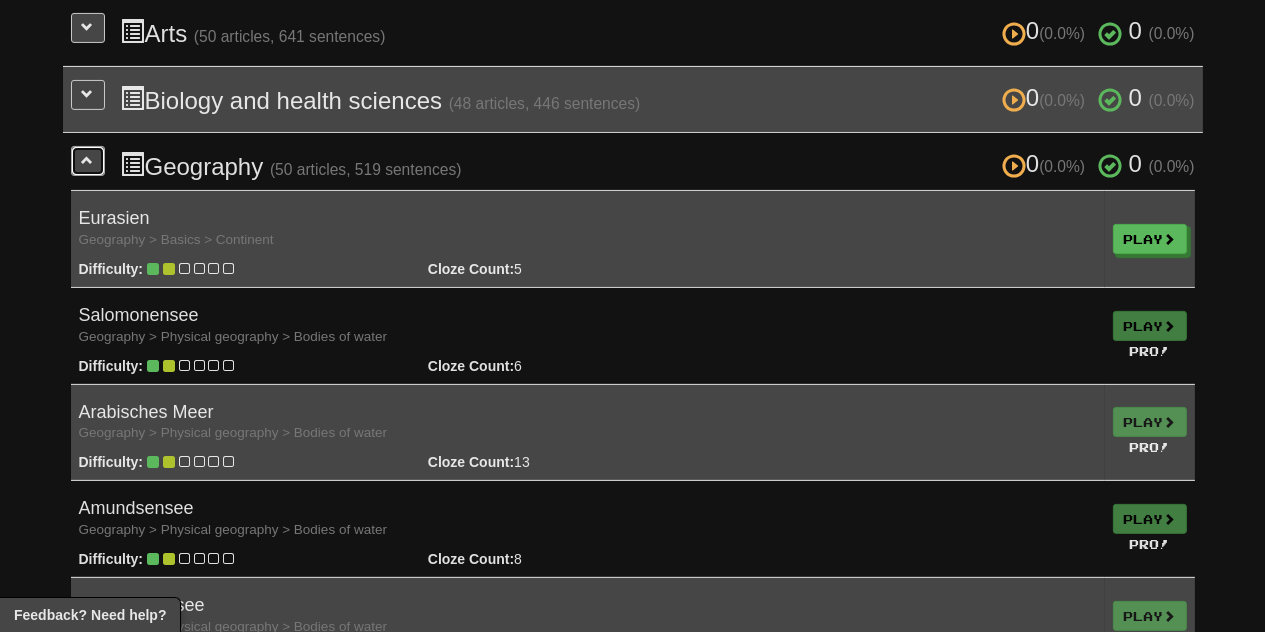 click at bounding box center (88, 160) 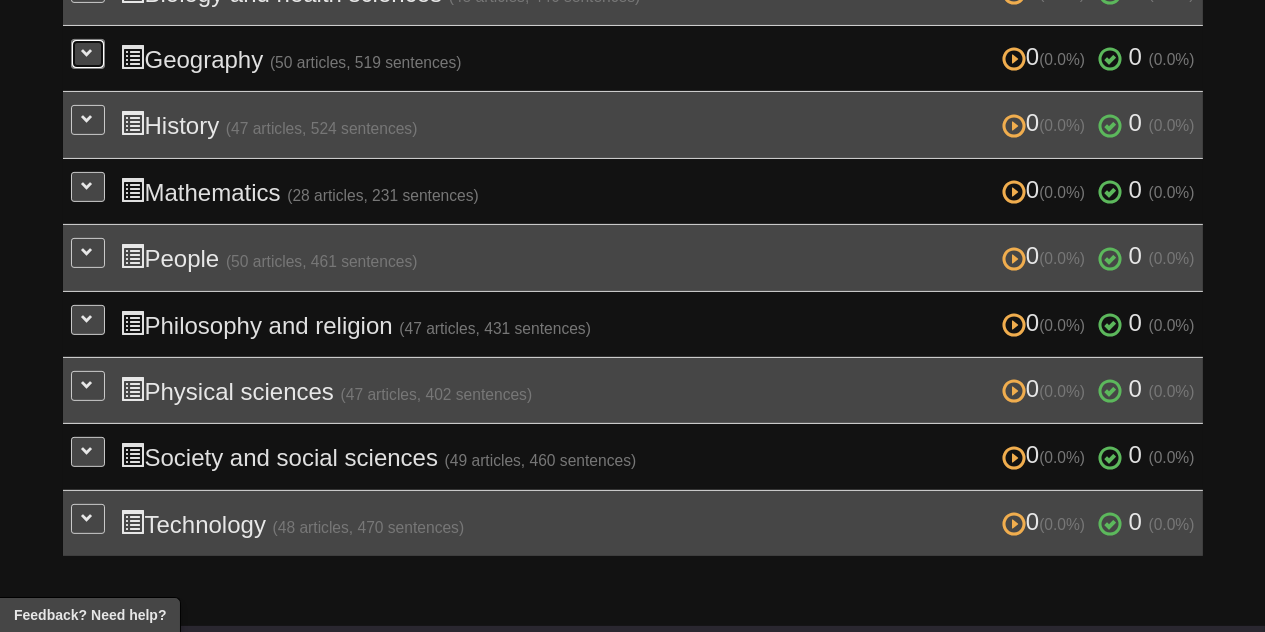 scroll, scrollTop: 630, scrollLeft: 0, axis: vertical 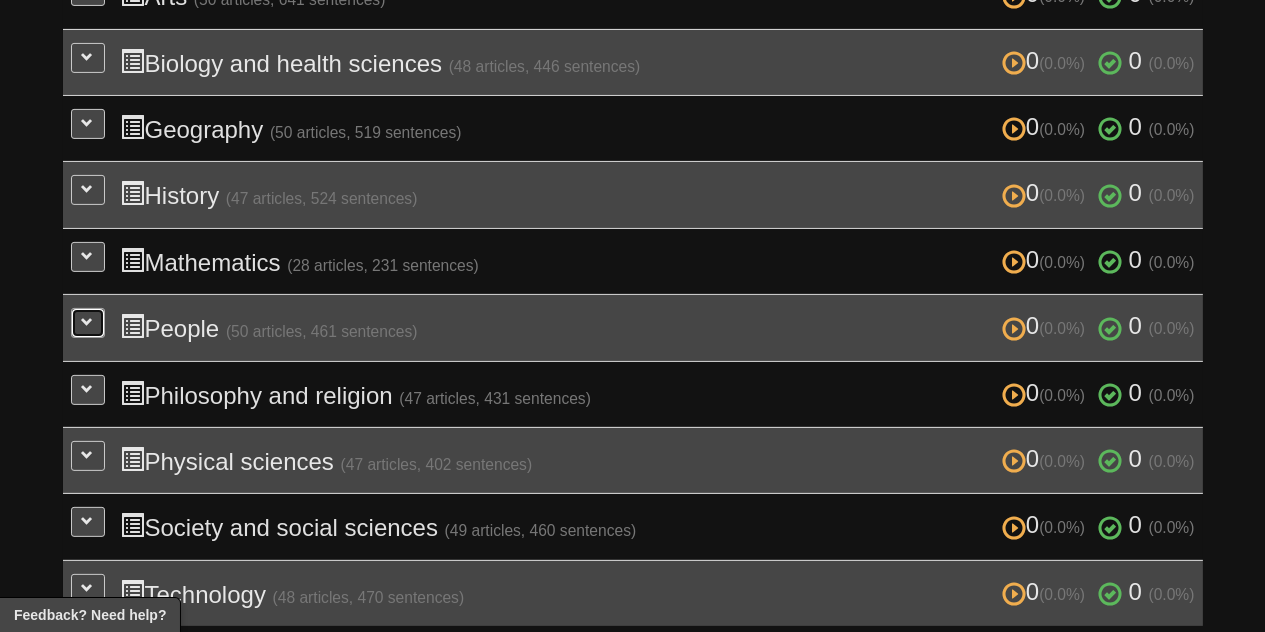 click at bounding box center [88, 322] 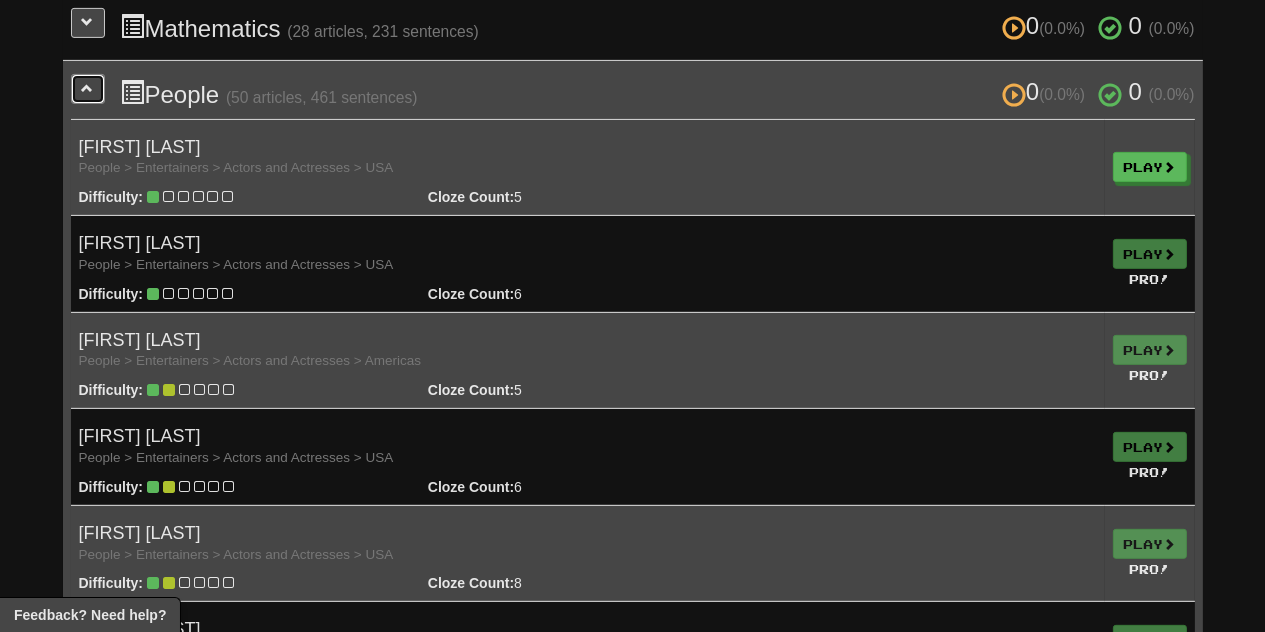 scroll, scrollTop: 794, scrollLeft: 0, axis: vertical 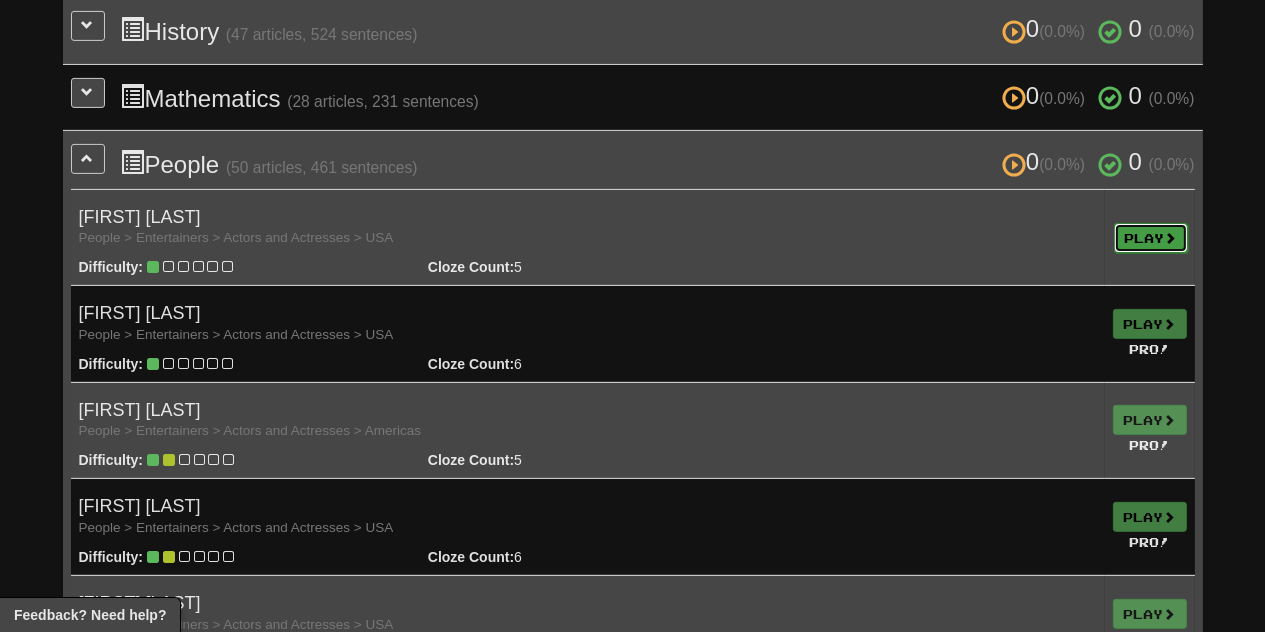 click on "Play" at bounding box center [1151, 238] 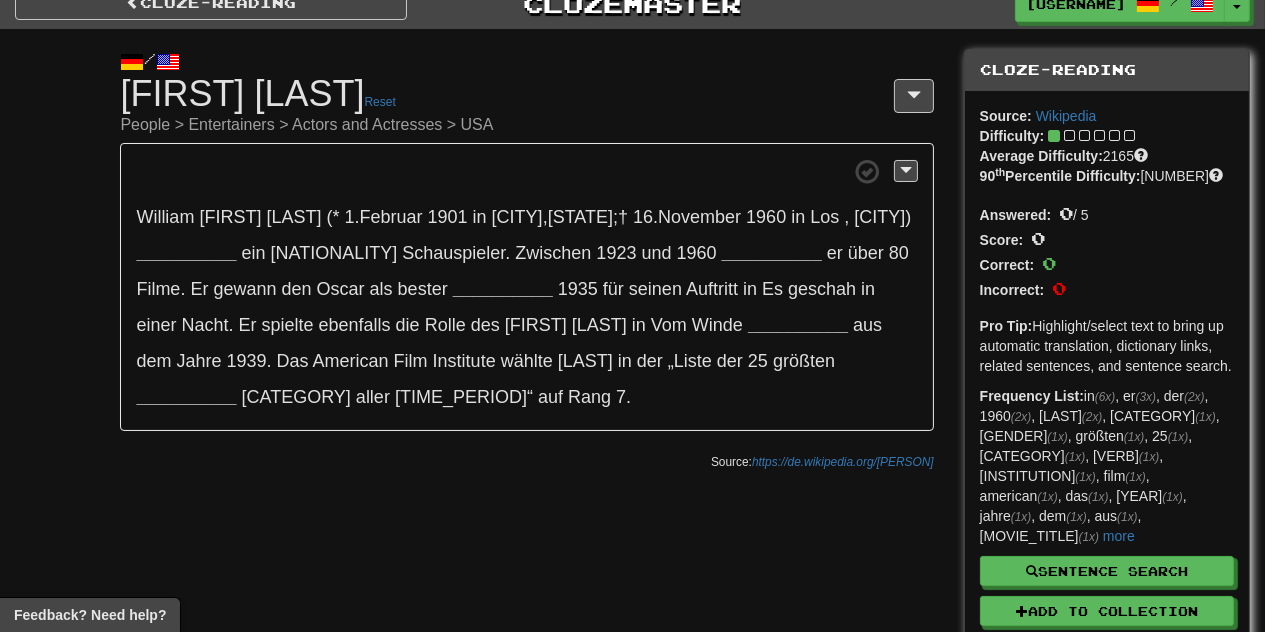 scroll, scrollTop: 20, scrollLeft: 0, axis: vertical 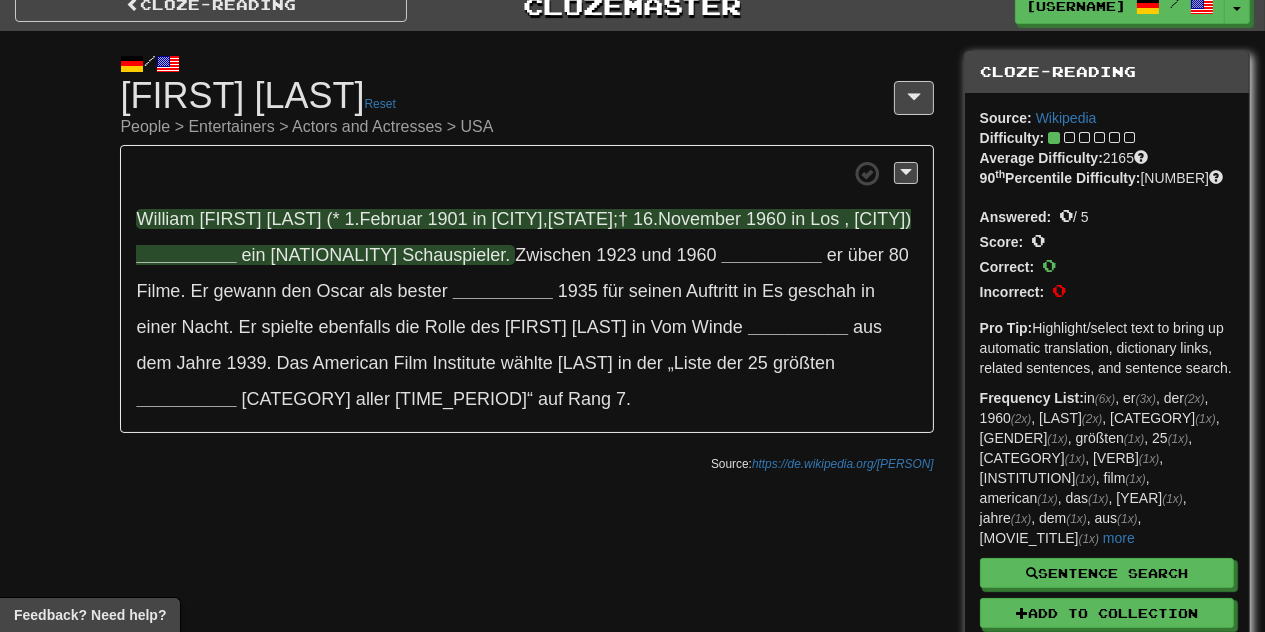 click on "Februar" at bounding box center (391, 219) 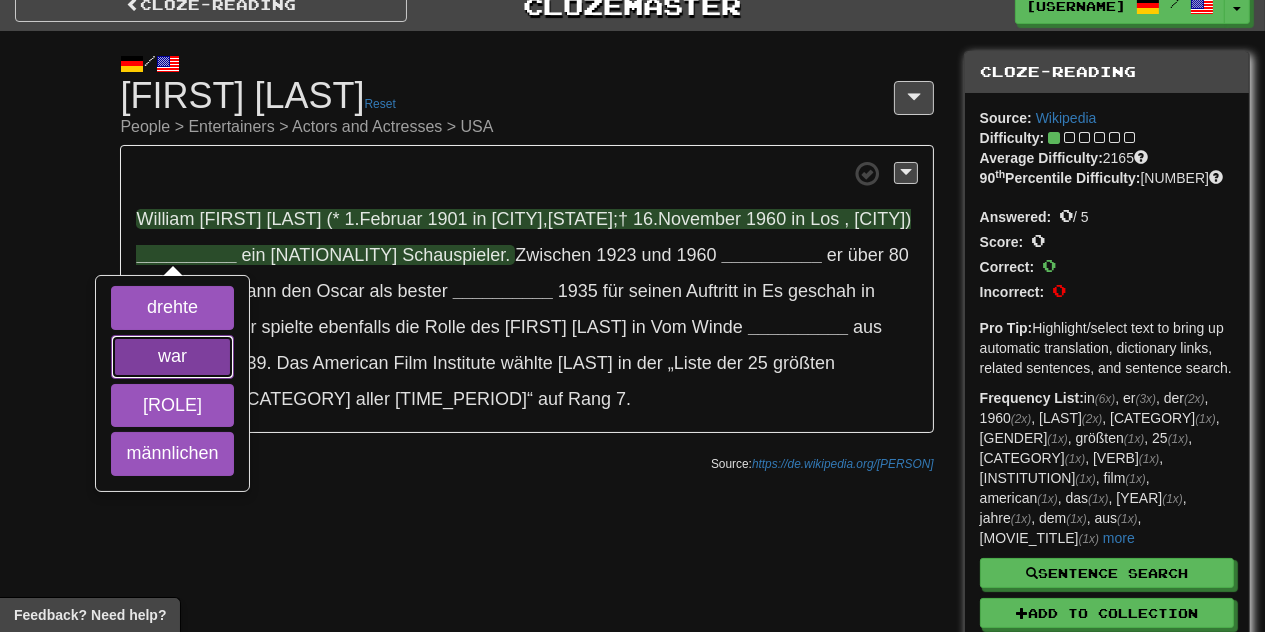 click on "war" at bounding box center [172, 357] 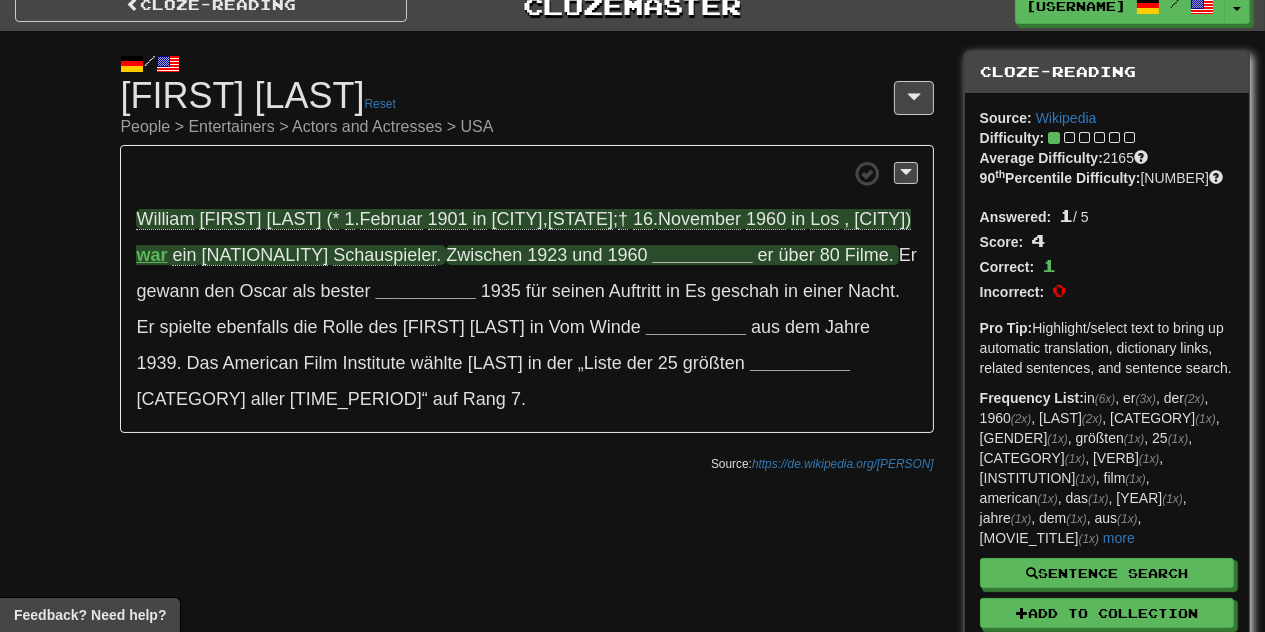 click on "__________" at bounding box center (703, 255) 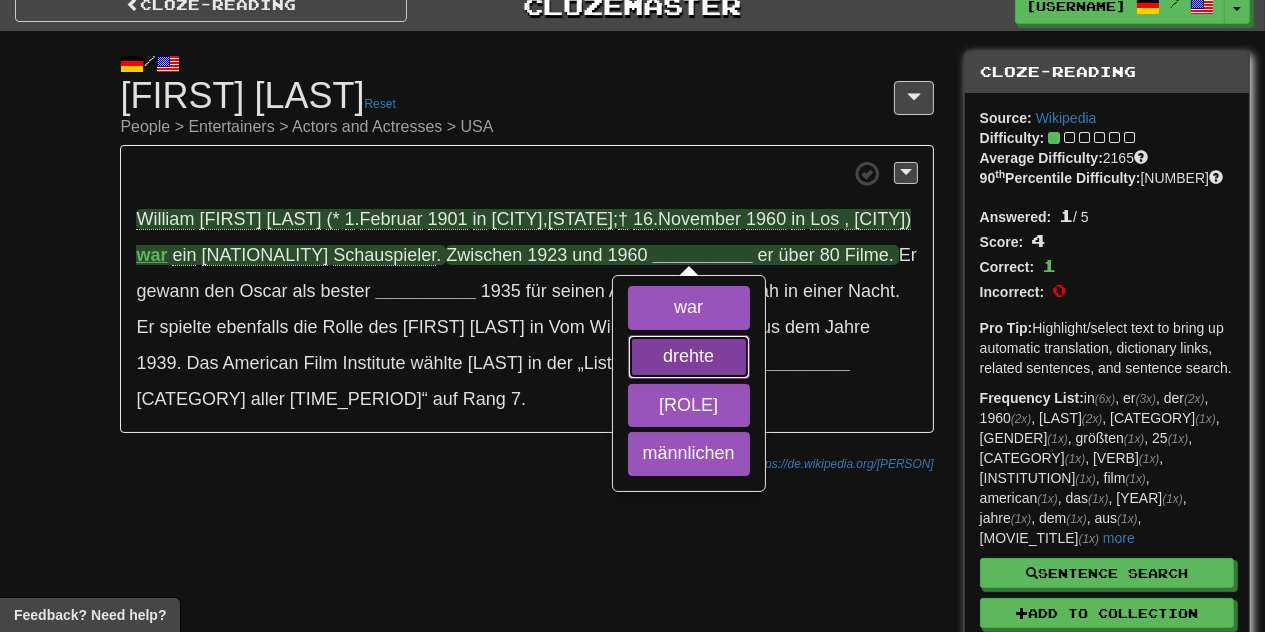 click on "drehte" at bounding box center (689, 357) 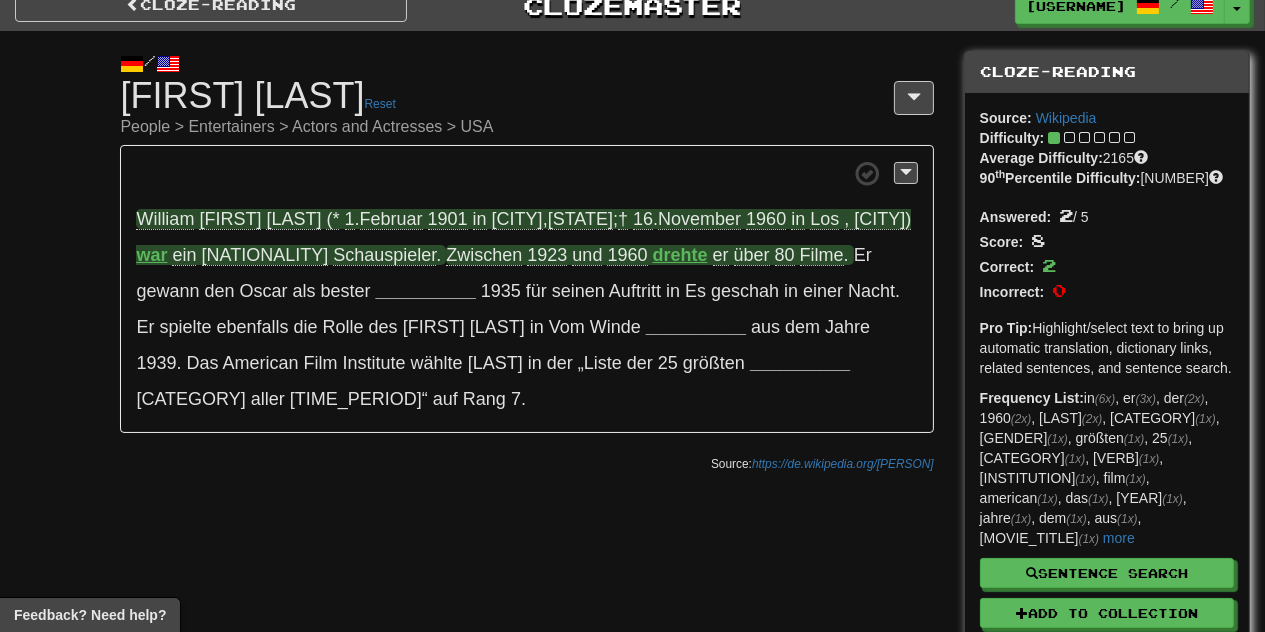 click on "über" at bounding box center (752, 255) 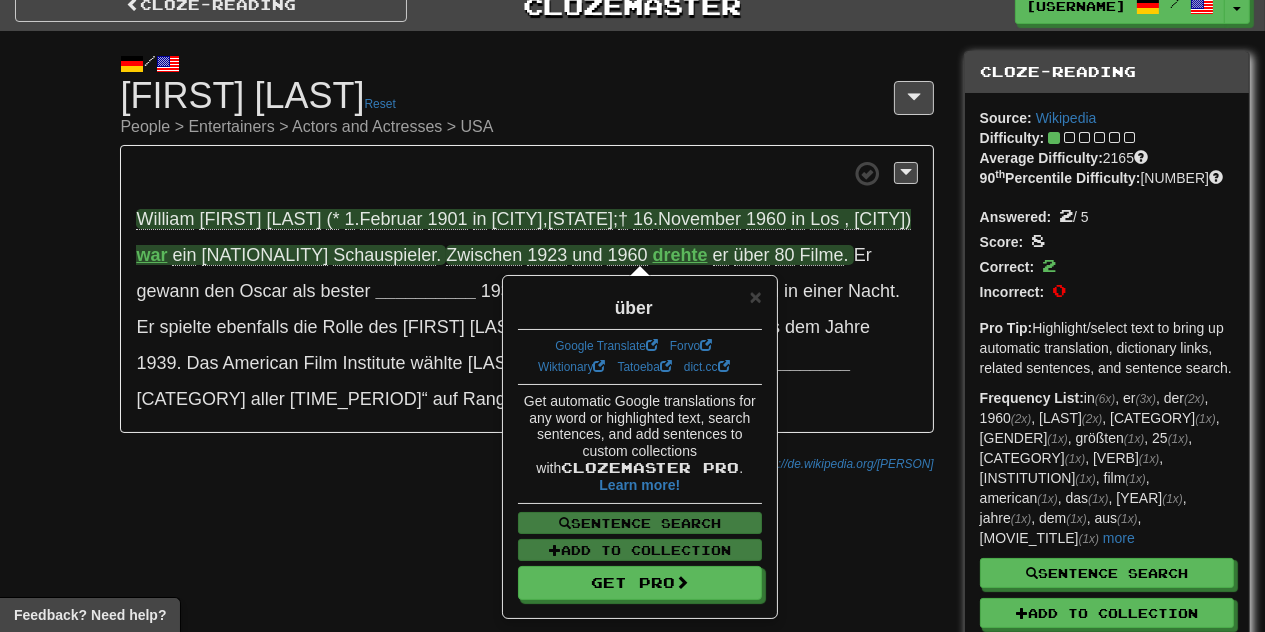 click on "1960" at bounding box center [627, 255] 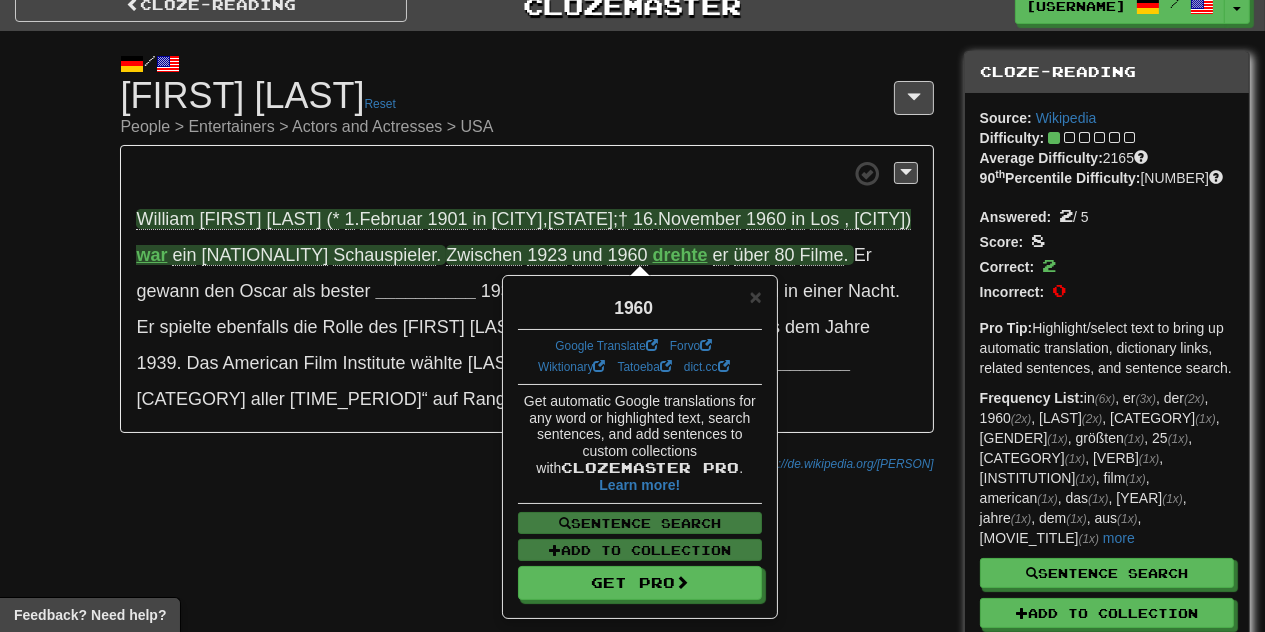 click on "und" at bounding box center [587, 255] 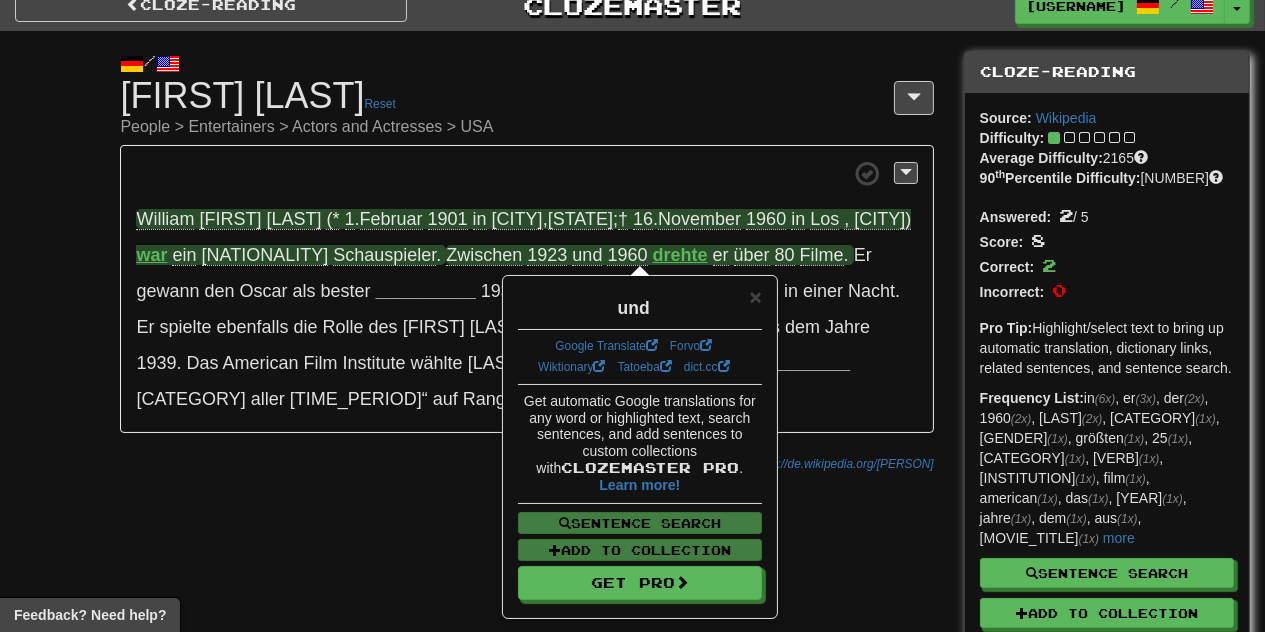 click on "1923" at bounding box center (547, 255) 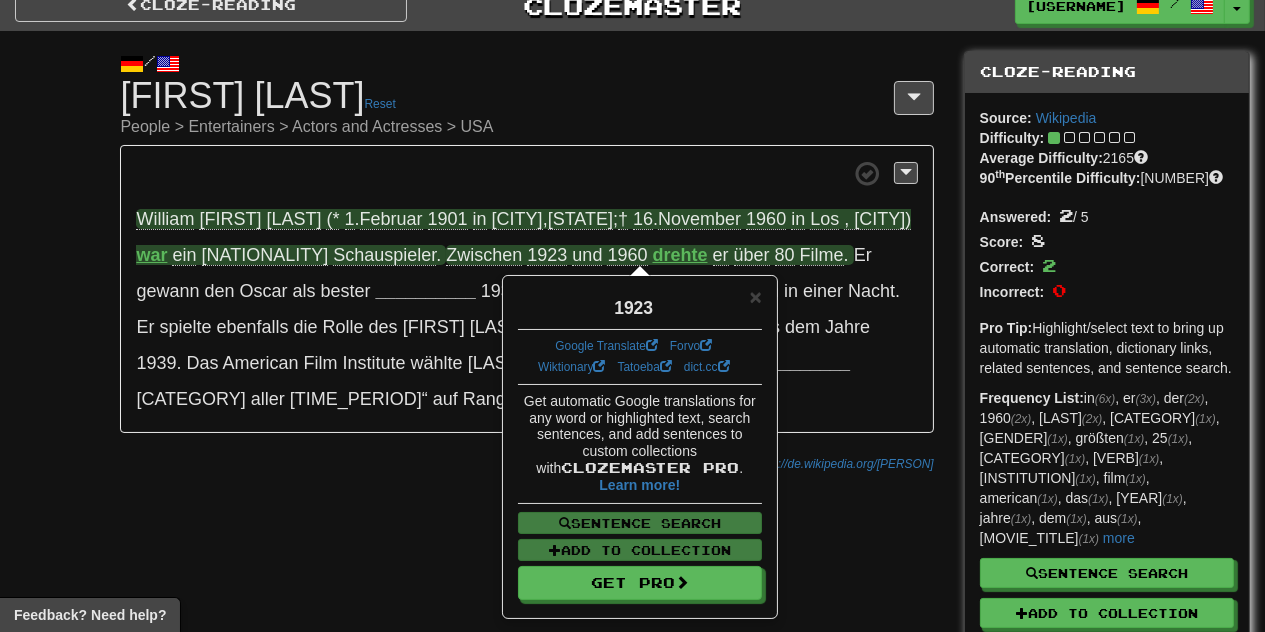 click on "Zwischen" at bounding box center (484, 255) 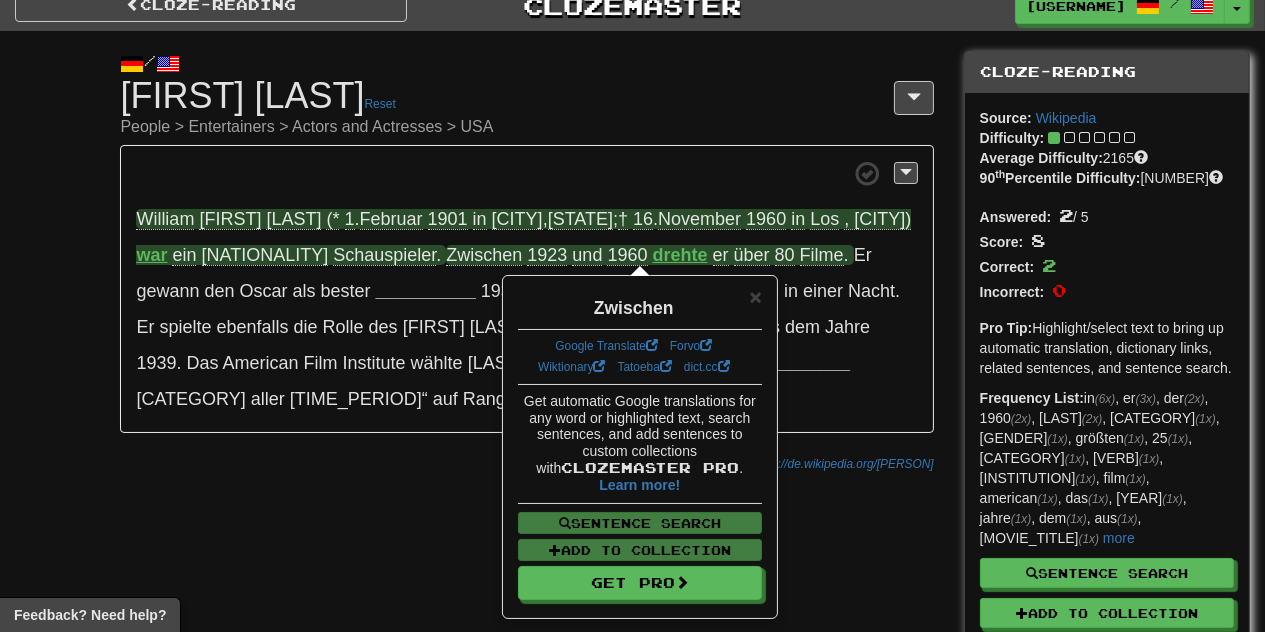 click on "drehte" at bounding box center (680, 255) 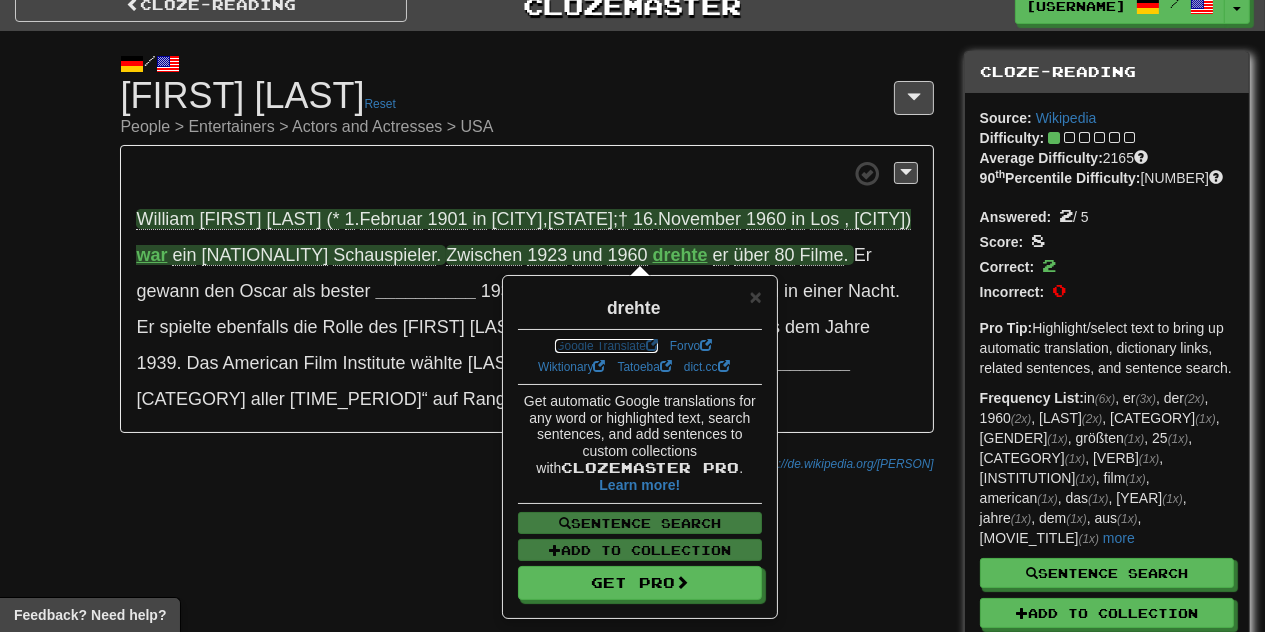 click on "Google Translate" at bounding box center (606, 346) 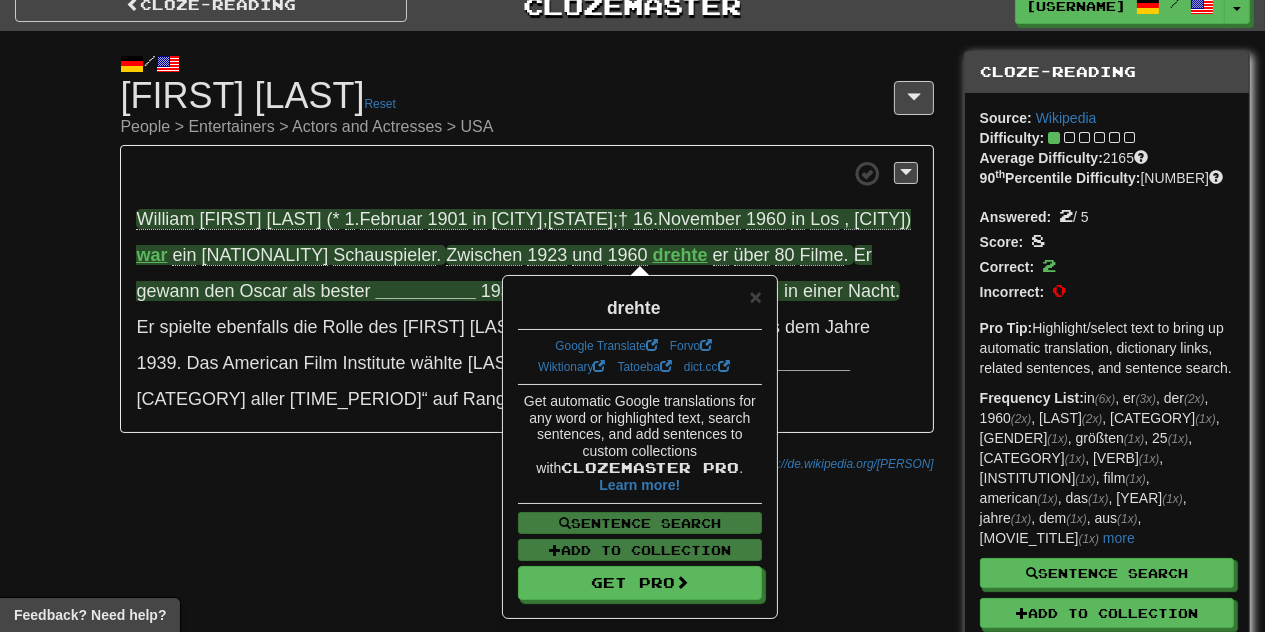 click on "__________" at bounding box center [426, 291] 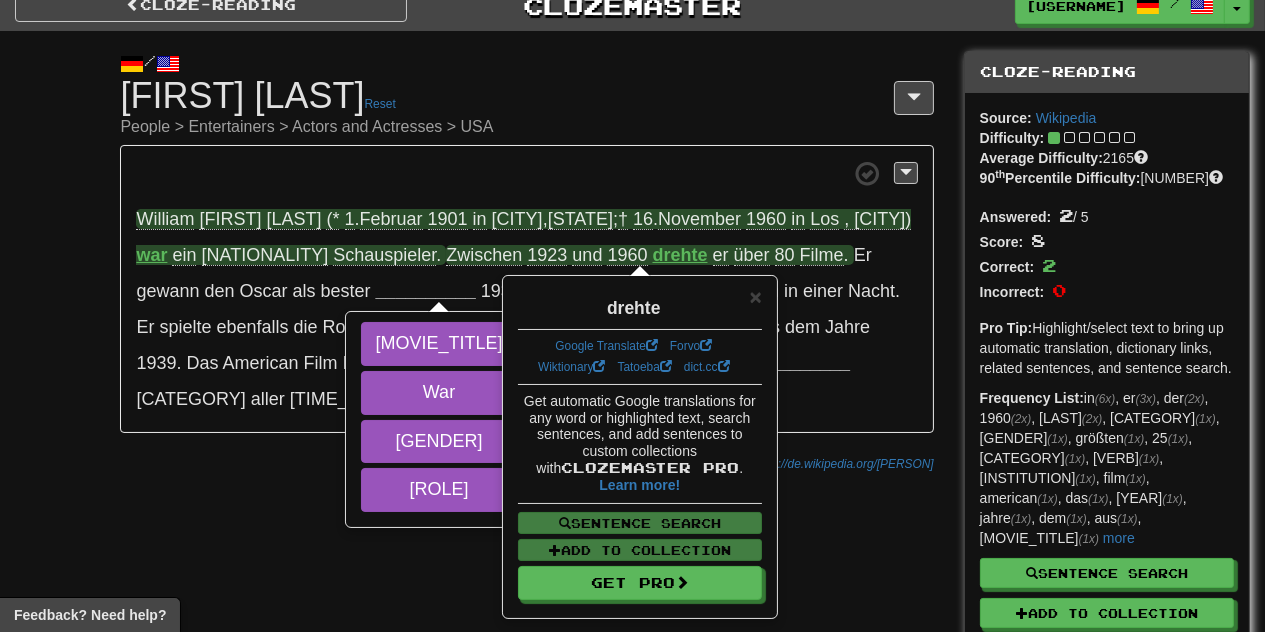 click on "/
Cloze-Reading
[FIRST] [LAST]
Reset
People > Entertainers > Actors and Actresses > USA
[FIRST] [LAST] (* [DAY] . [MONTH] [YEAR] in [CITY] , [STATE] ; † [DAY] . [MONTH] [YEAR] in [CITY])
war
ein US-amerikanischer Schauspieler .
Zwischen [YEAR] und [YEAR]
drehte
er über 80 Filme .
Er gewann den Oscar als bester
__________ [MOVIE_TITLE] War [GENDER] Hauptdarsteller
[YEAR] für seinen Auftritt in Es geschah in einer Nacht .
Er spielte ebenfalls die Rolle des [FIRST] [LAST] in Vom Winde
__________
aus dem Jahre [YEAR] .
Das American Film Institute wählte [LAST] in der „Liste der 25 größten
__________
Filmlegenden aller Zeiten“ auf Rang [NUMBER] ." at bounding box center [632, 414] 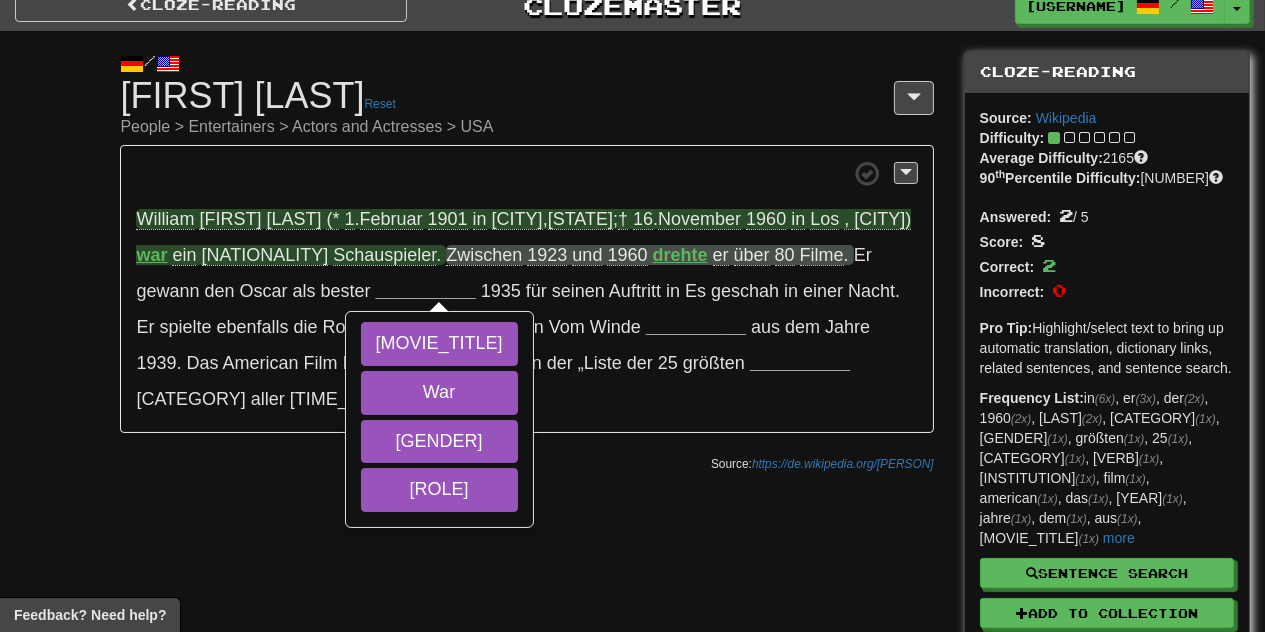 click on "/
Cloze-Reading
[FIRST] [LAST]
Reset
People > Entertainers > Actors and Actresses > USA
[FIRST] [LAST] (* [DAY] . [MONTH] [YEAR] in [CITY] , [STATE] ; † [DAY] . [MONTH] [YEAR] in [CITY])
war
ein US-amerikanischer Schauspieler .
Zwischen [YEAR] und [YEAR]
drehte
er über 80 Filme .
Er gewann den Oscar als bester
__________ [MOVIE_TITLE] War [GENDER] Hauptdarsteller
[YEAR] für seinen Auftritt in Es geschah in einer Nacht .
Er spielte ebenfalls die Rolle des [FIRST] [LAST] in Vom Winde
__________
aus dem Jahre [YEAR] .
Das American Film Institute wählte [LAST] in der „Liste der 25 größten
__________
Filmlegenden aller Zeiten“ auf Rang [NUMBER] ." at bounding box center (632, 414) 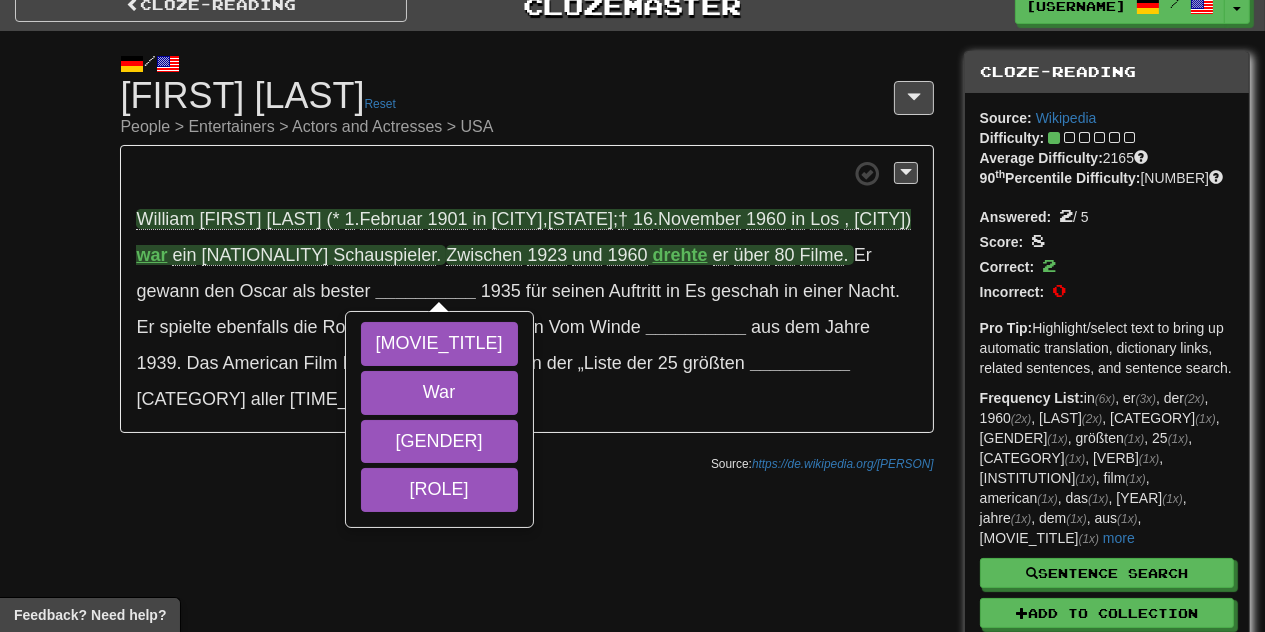 click on "Zwischen" at bounding box center (484, 255) 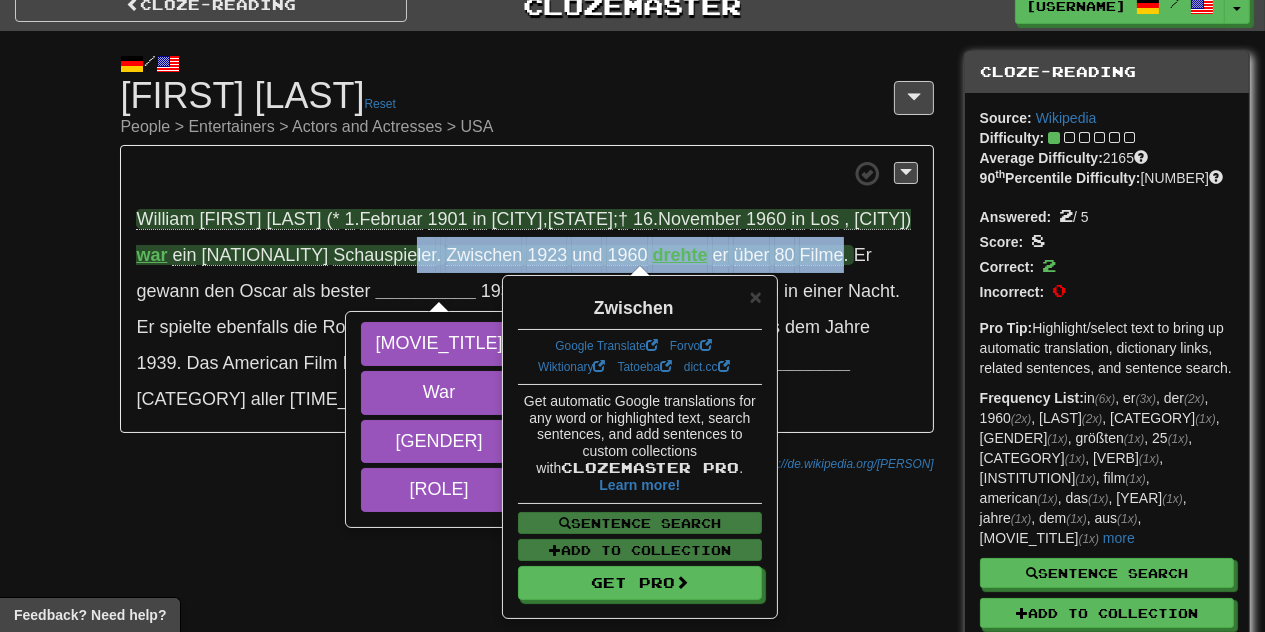 drag, startPoint x: 833, startPoint y: 257, endPoint x: 412, endPoint y: 249, distance: 421.076 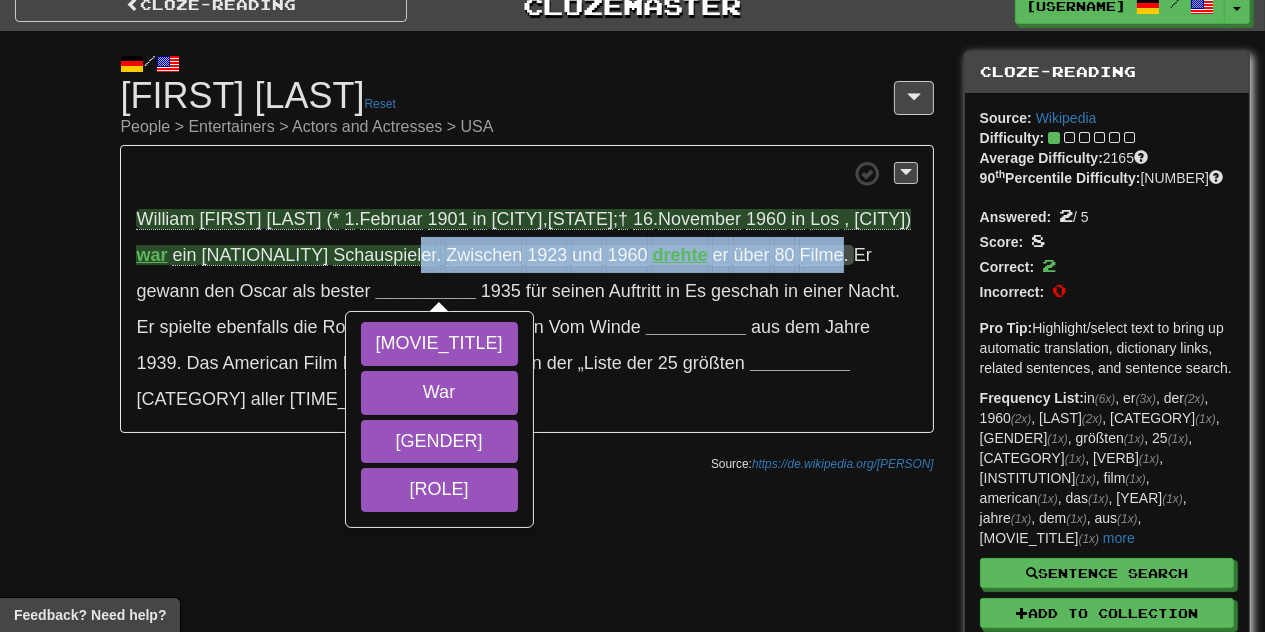 click on "[FIRST] [LAST] (* [DAY] . [MONTH] [YEAR] in [CITY] , [STATE] ; † [DAY] . [MONTH] [YEAR] in [CITY])
war
ein US-amerikanischer Schauspieler ." at bounding box center (523, 237) 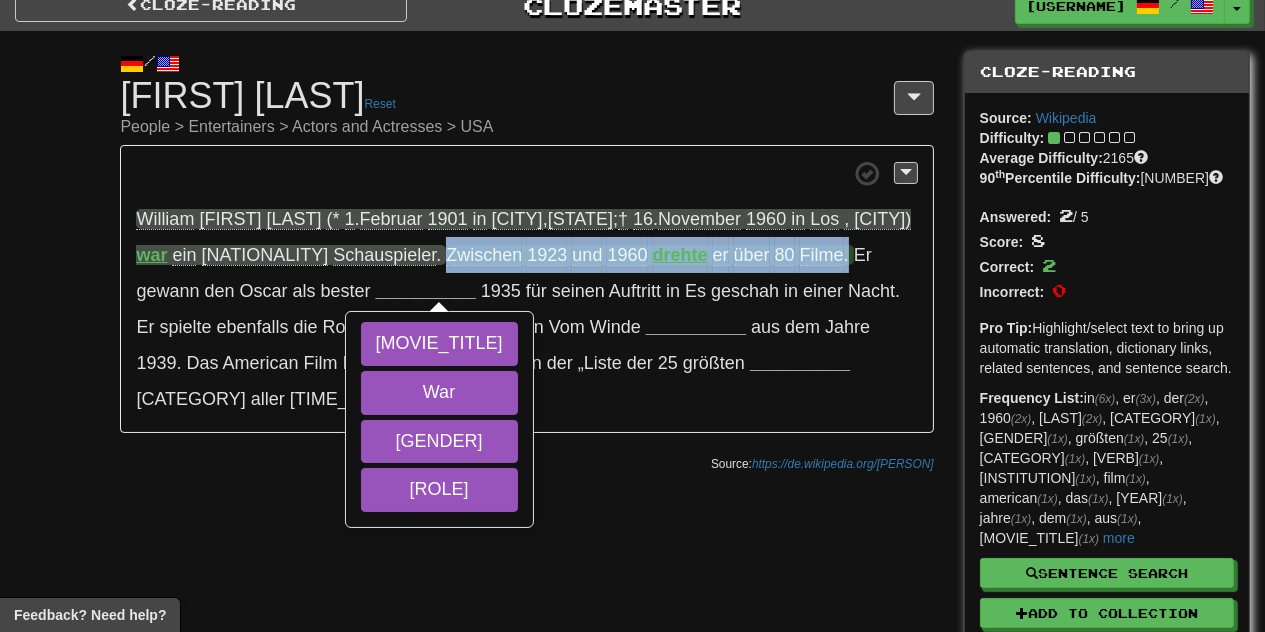 drag, startPoint x: 434, startPoint y: 254, endPoint x: 840, endPoint y: 259, distance: 406.0308 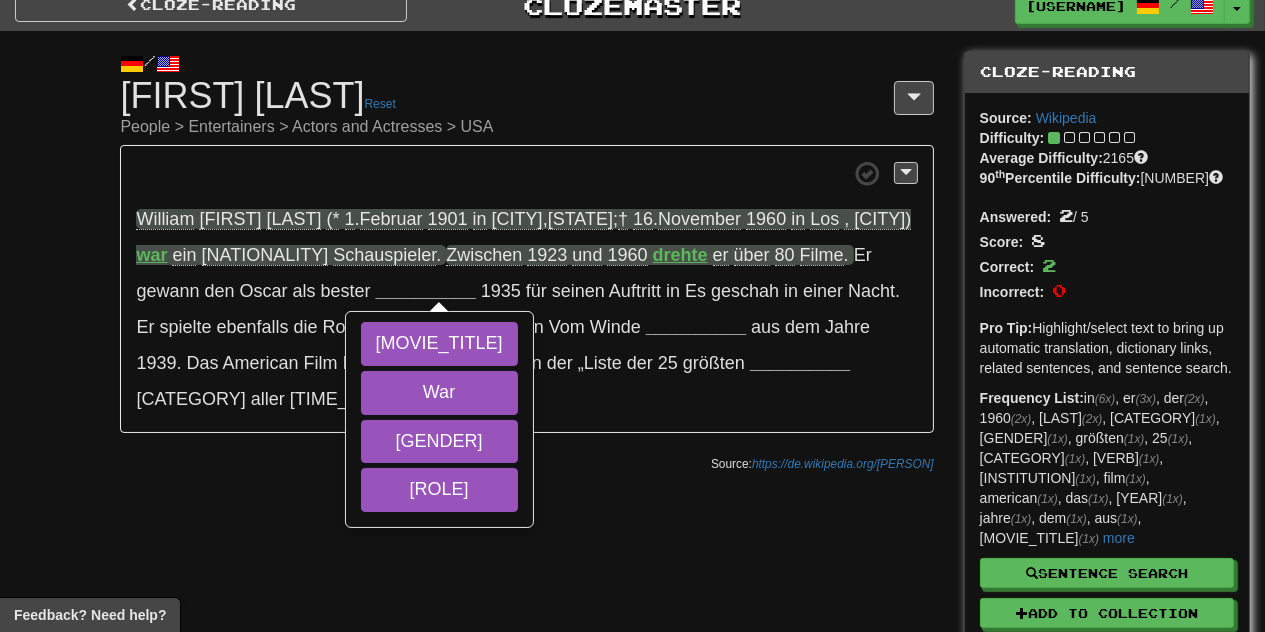 click on "/
Cloze-Reading
[FIRST] [LAST]
Reset
People > Entertainers > Actors and Actresses > USA
[FIRST] [LAST] (* [DAY] . [MONTH] [YEAR] in [CITY] , [STATE] ; † [DAY] . [MONTH] [YEAR] in [CITY])
war
ein US-amerikanischer Schauspieler .
Zwischen [YEAR] und [YEAR]
drehte
er über 80 Filme .
Er gewann den Oscar als bester
__________ [MOVIE_TITLE] War [GENDER] Hauptdarsteller
[YEAR] für seinen Auftritt in Es geschah in einer Nacht .
Er spielte ebenfalls die Rolle des [FIRST] [LAST] in Vom Winde
__________
aus dem Jahre [YEAR] .
Das American Film Institute wählte [LAST] in der „Liste der 25 größten
__________
Filmlegenden aller Zeiten“ auf Rang [NUMBER] ." at bounding box center (632, 414) 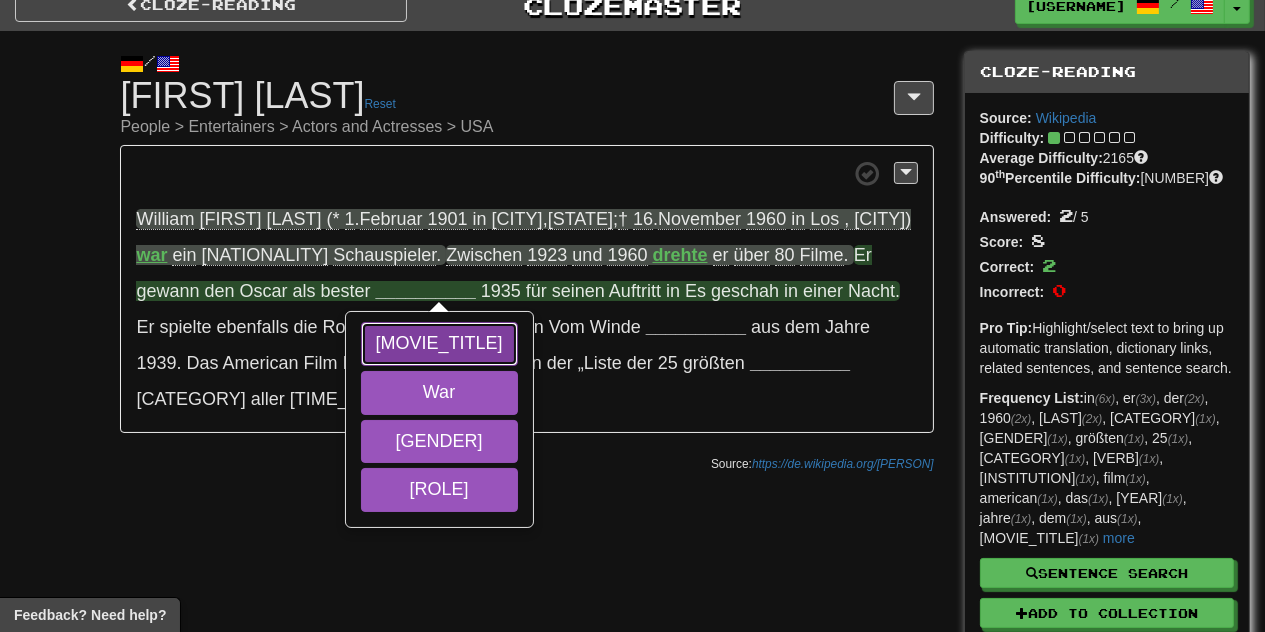 click on "[MOVIE_TITLE]" at bounding box center (439, 344) 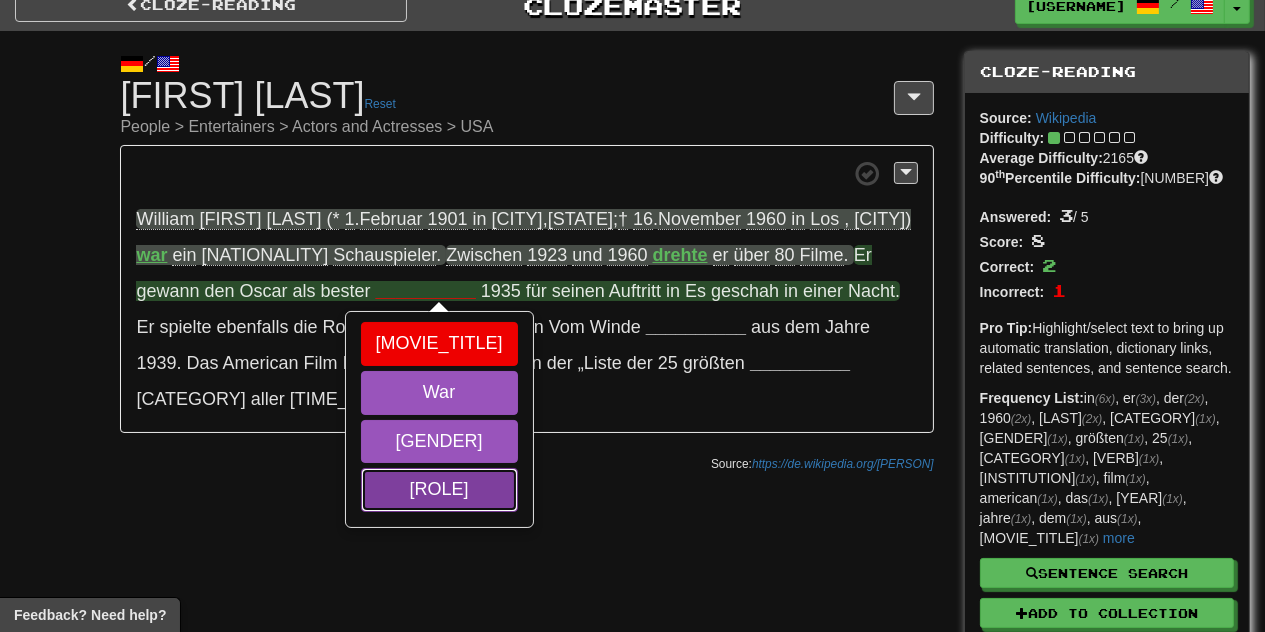 click on "[ROLE]" at bounding box center (439, 490) 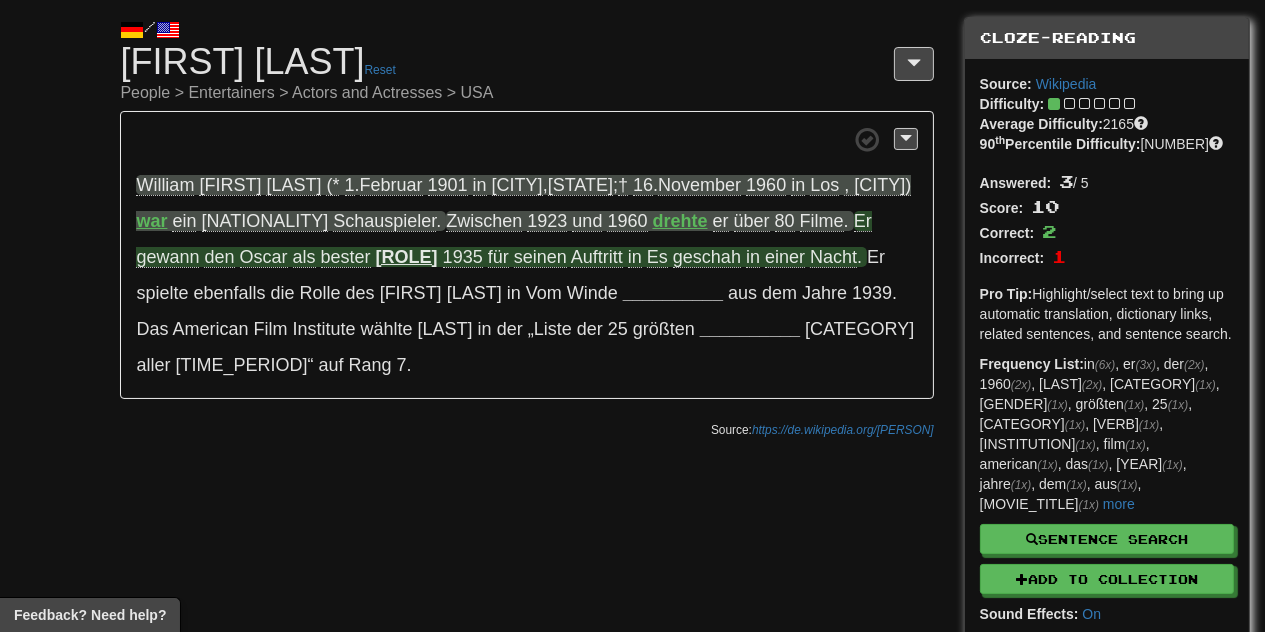 scroll, scrollTop: 56, scrollLeft: 0, axis: vertical 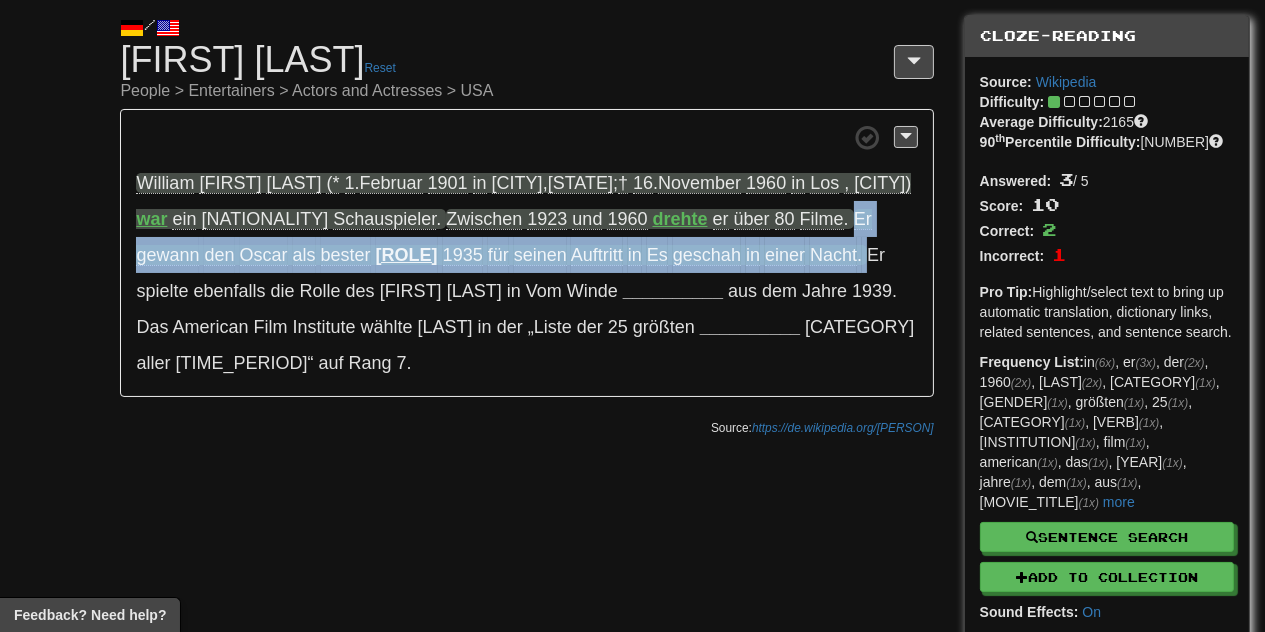 drag, startPoint x: 842, startPoint y: 216, endPoint x: 190, endPoint y: 297, distance: 657.01215 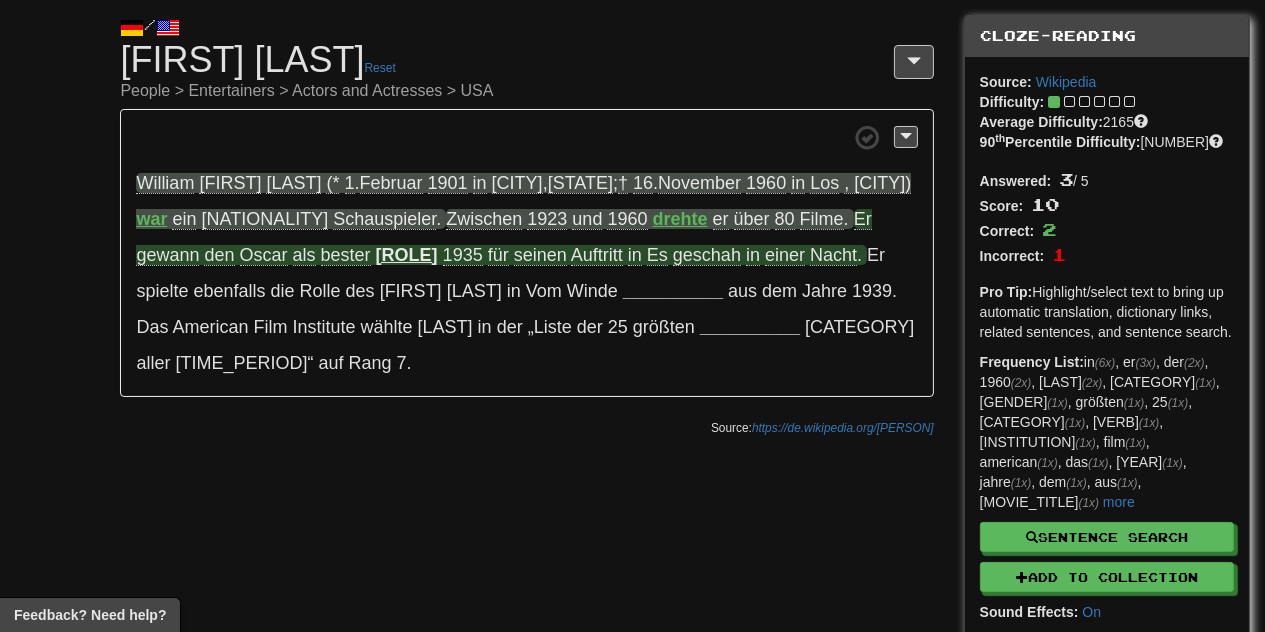 click on "gewann" at bounding box center [167, 255] 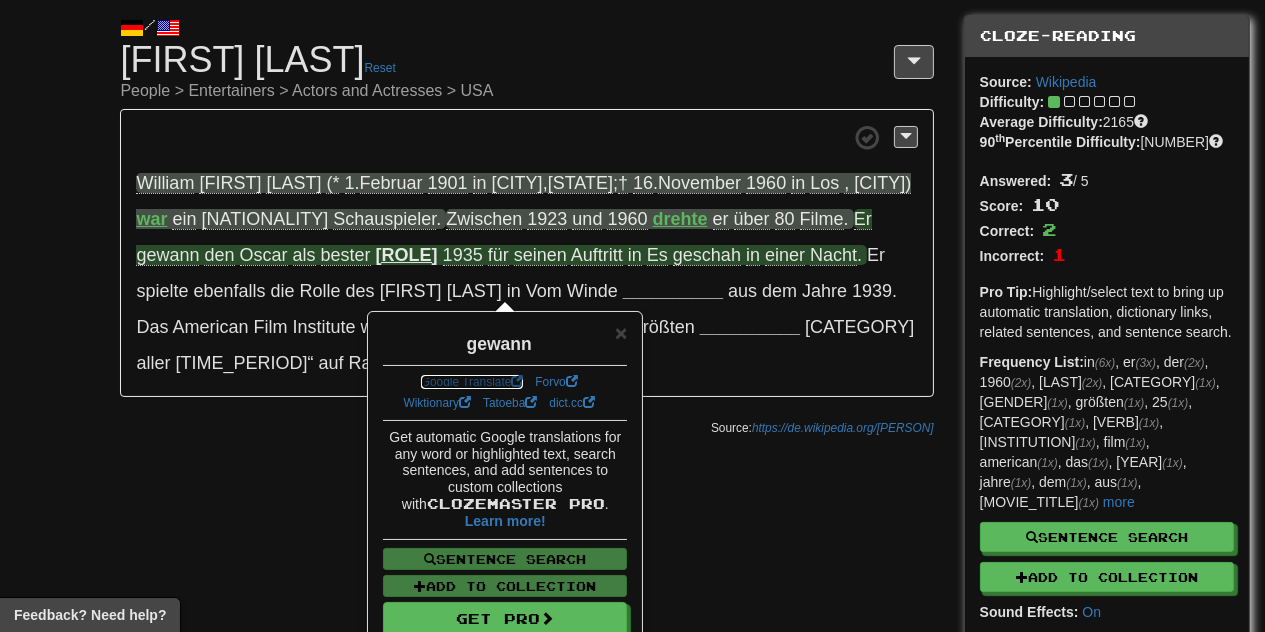 click on "Google Translate" at bounding box center (472, 382) 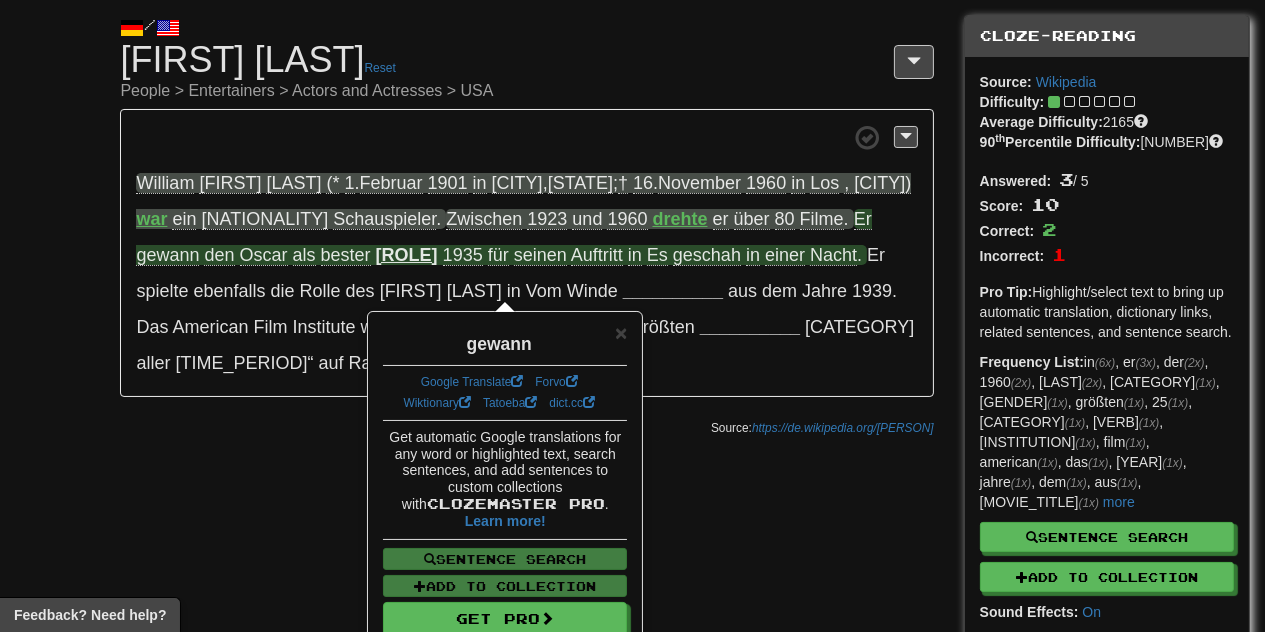 click on "/
Cloze-Reading
[FIRST] [LAST]
Reset
People > Entertainers > Actors and Actresses > USA
[FIRST] [LAST] (* [DAY] . [MONTH] [YEAR] in [CITY] , [STATE] ; † [DAY] . [MONTH] [YEAR] in [CITY])
war
ein US-amerikanischer Schauspieler .
Zwischen [YEAR] und [YEAR]
drehte
er über 80 Filme .
Er gewann den Oscar als bester
[CATEGORY]
[YEAR] für seinen Auftritt in Es geschah in einer Nacht .
Er spielte ebenfalls die Rolle des [FIRST] [LAST] in Vom Winde
__________
aus dem Jahre [YEAR] .
Das American Film Institute wählte [LAST] in der „Liste der 25 größten
__________
Filmlegenden aller Zeiten“ auf Rang [NUMBER] .
+ 2" at bounding box center (632, 378) 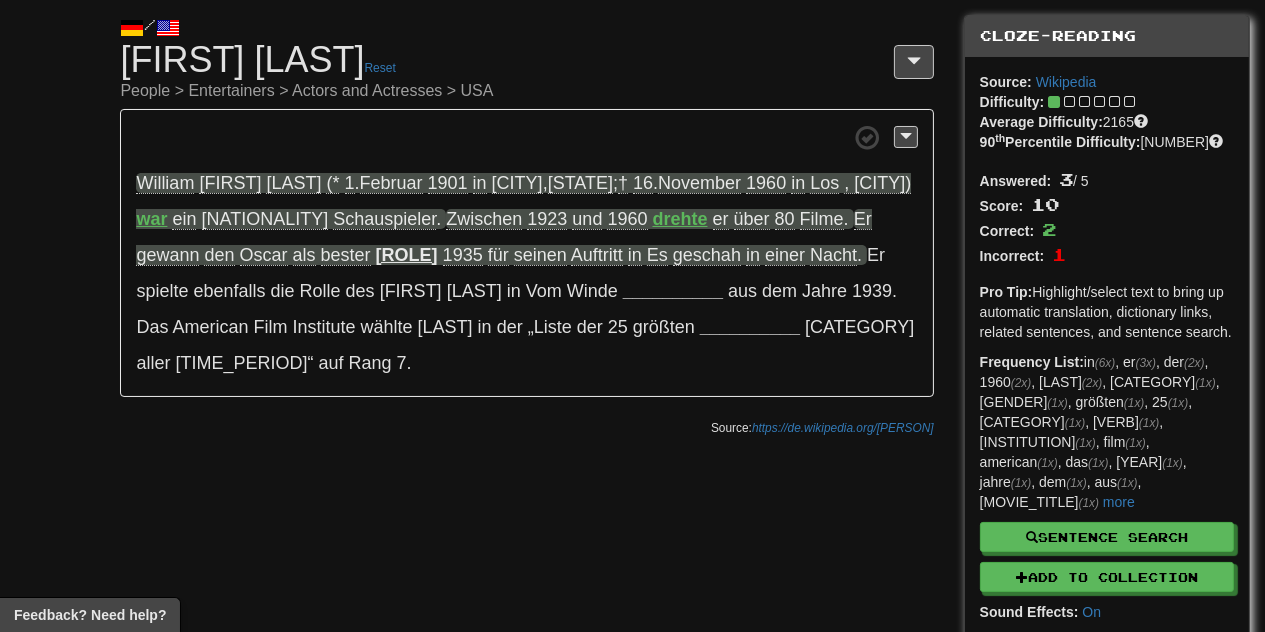 click on "/
Cloze-Reading
[FIRST] [LAST]
Reset
People > Entertainers > Actors and Actresses > USA
[FIRST] [LAST] (* [DAY] . [MONTH] [YEAR] in [CITY] , [STATE] ; † [DAY] . [MONTH] [YEAR] in [CITY])
war
ein US-amerikanischer Schauspieler .
Zwischen [YEAR] und [YEAR]
drehte
er über 80 Filme .
Er gewann den Oscar als bester
[CATEGORY]
[YEAR] für seinen Auftritt in Es geschah in einer Nacht .
Er spielte ebenfalls die Rolle des [FIRST] [LAST] in Vom Winde
__________
aus dem Jahre [YEAR] .
Das American Film Institute wählte [LAST] in der „Liste der 25 größten
__________
Filmlegenden aller Zeiten“ auf Rang [NUMBER] .
+ 2" at bounding box center (526, 221) 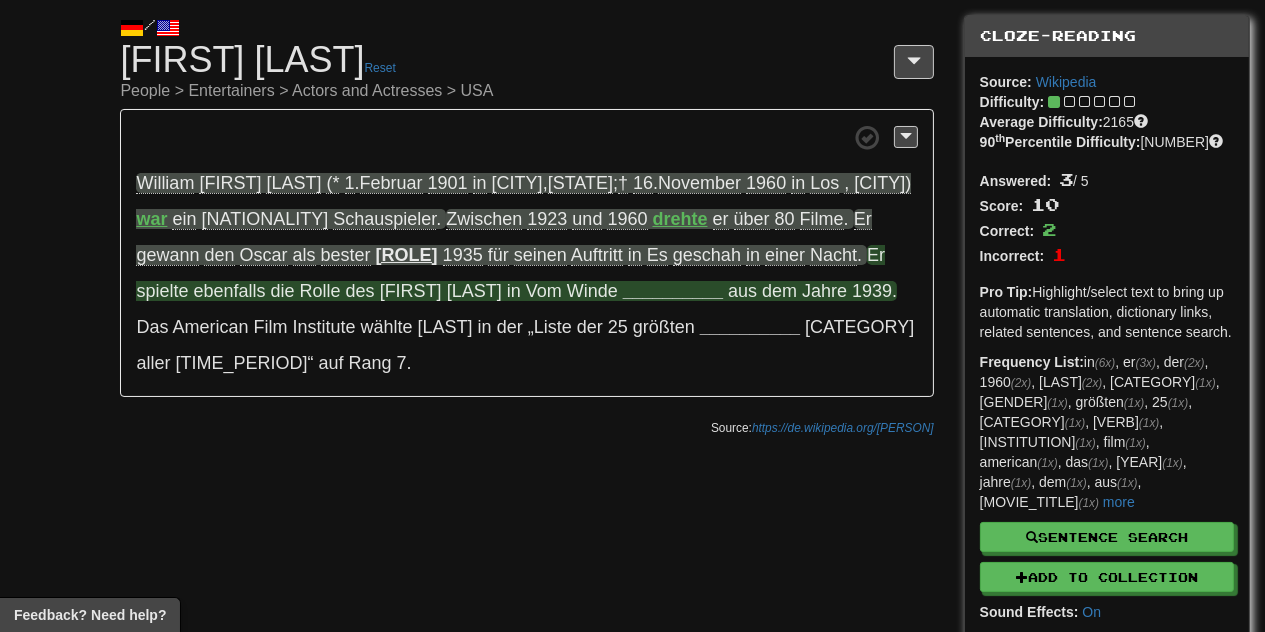 click on "__________" at bounding box center [673, 291] 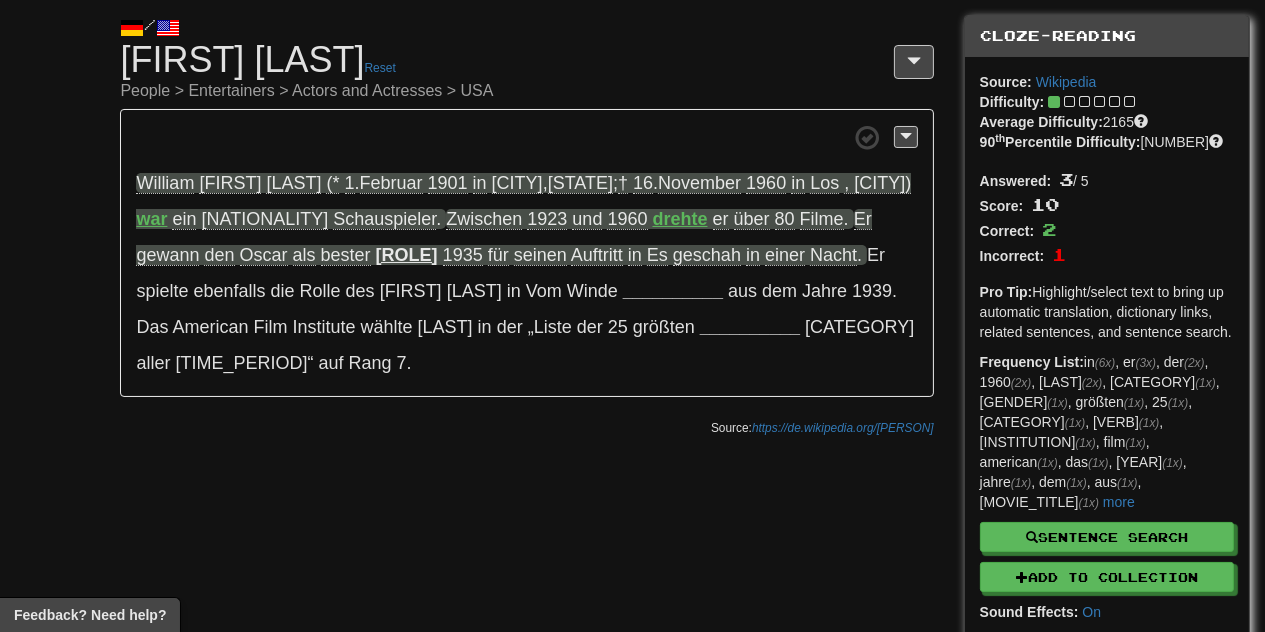 click on "/
Cloze-Reading
[FIRST] [LAST]
Reset
People > Entertainers > Actors and Actresses > USA
[FIRST] [LAST] (* [DAY] . [MONTH] [YEAR] in [CITY] , [STATE] ; † [DAY] . [MONTH] [YEAR] in [CITY])
war
ein US-amerikanischer Schauspieler .
Zwischen [YEAR] und [YEAR]
drehte
er über 80 Filme .
Er gewann den Oscar als bester
[CATEGORY]
[YEAR] für seinen Auftritt in Es geschah in einer Nacht .
Er spielte ebenfalls die Rolle des [FIRST] [LAST] in Vom Winde
__________ [ROLE] war [MOVIE_TITLE] drehte
aus dem Jahre [YEAR] .
Das American Film Institute wählte [LAST] in der „Liste der 25 größten
__________
Filmlegenden aller Zeiten“ auf Rang [NUMBER] ." at bounding box center [632, 378] 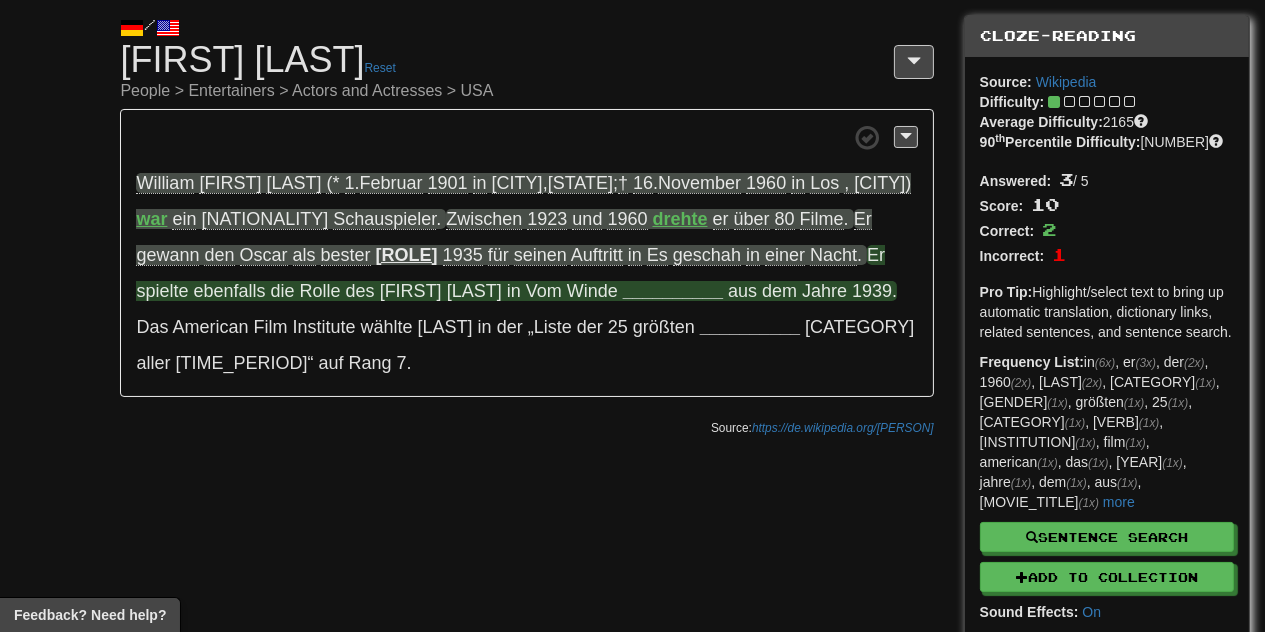 click on "__________" at bounding box center [673, 291] 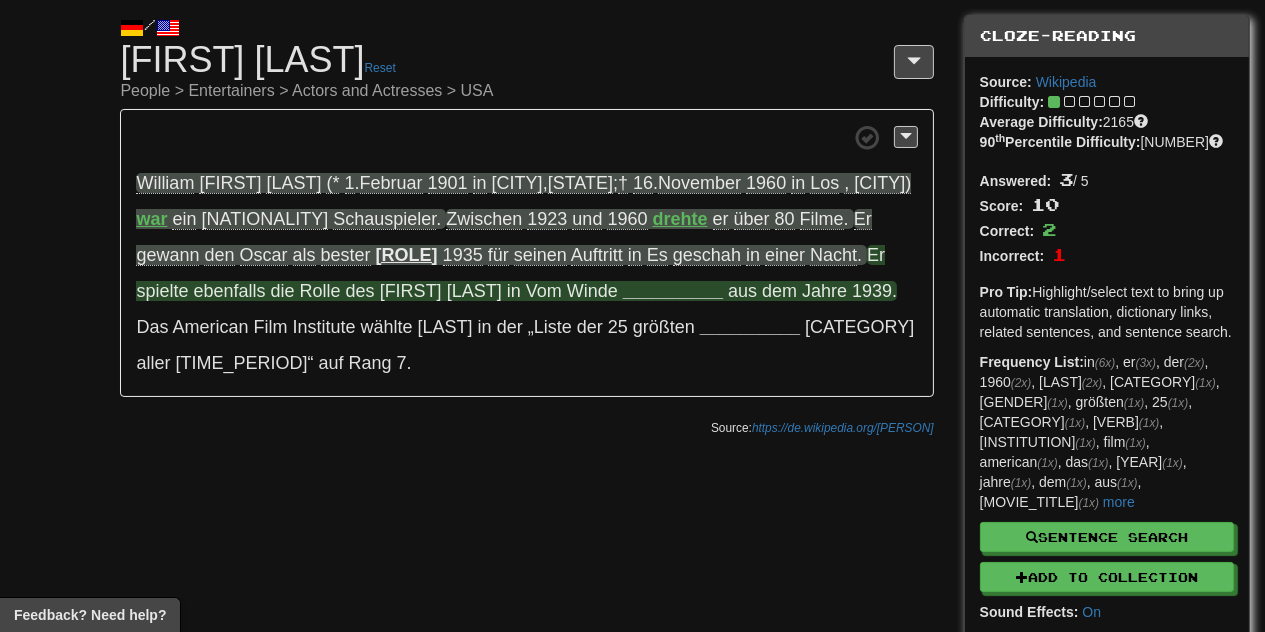 click on "__________" at bounding box center [673, 291] 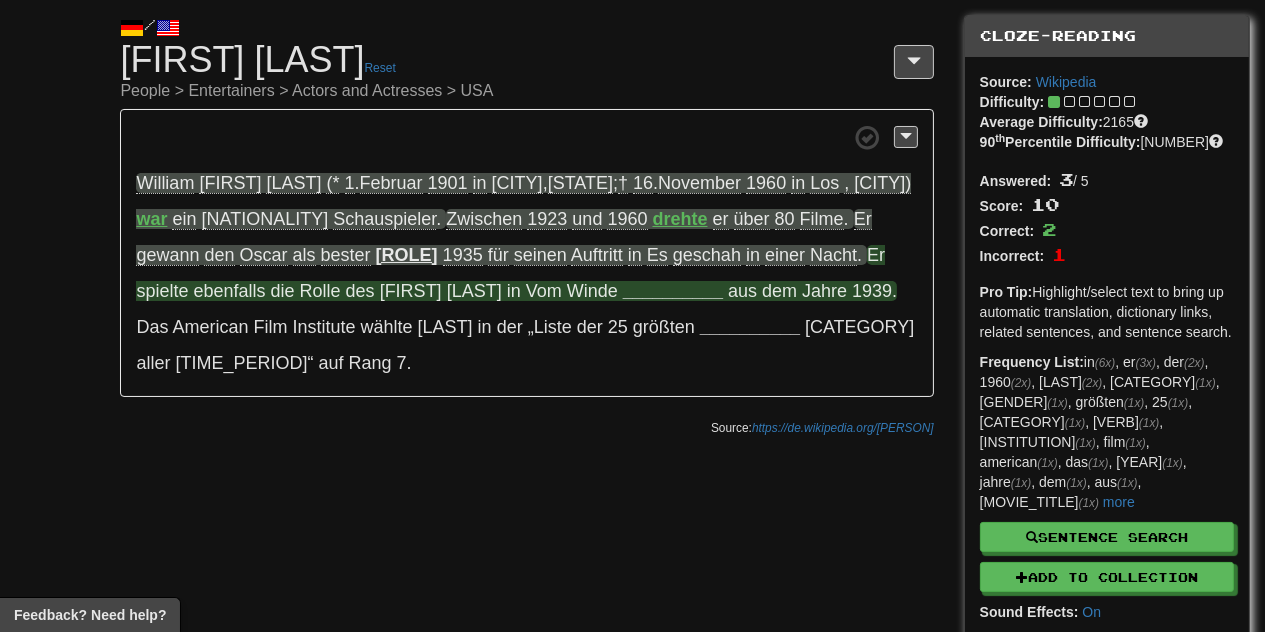 click on "[ROLE]" at bounding box center [1403, 308] 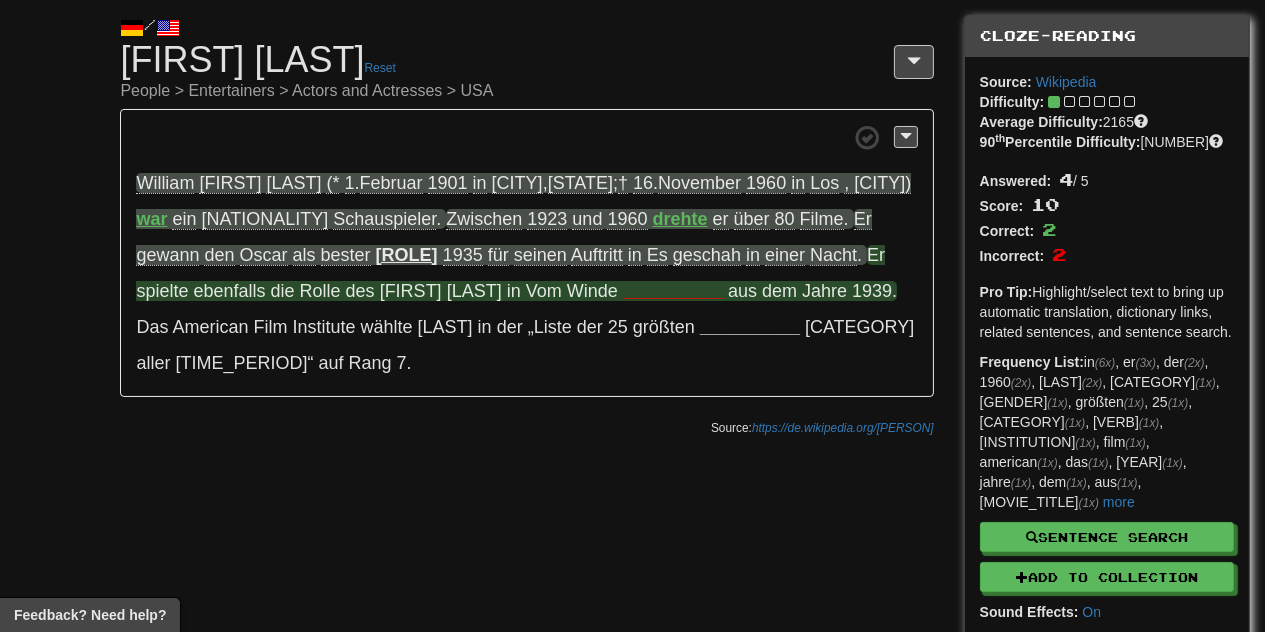click on "war" at bounding box center [1403, 357] 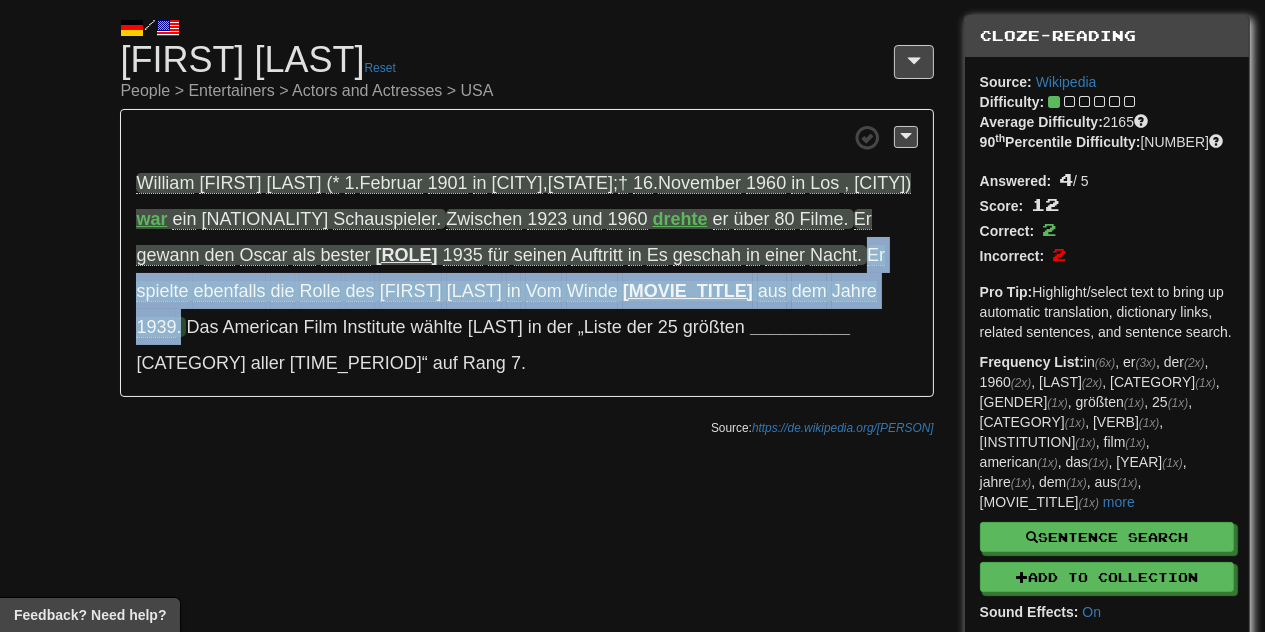 drag, startPoint x: 191, startPoint y: 285, endPoint x: 920, endPoint y: 283, distance: 729.00275 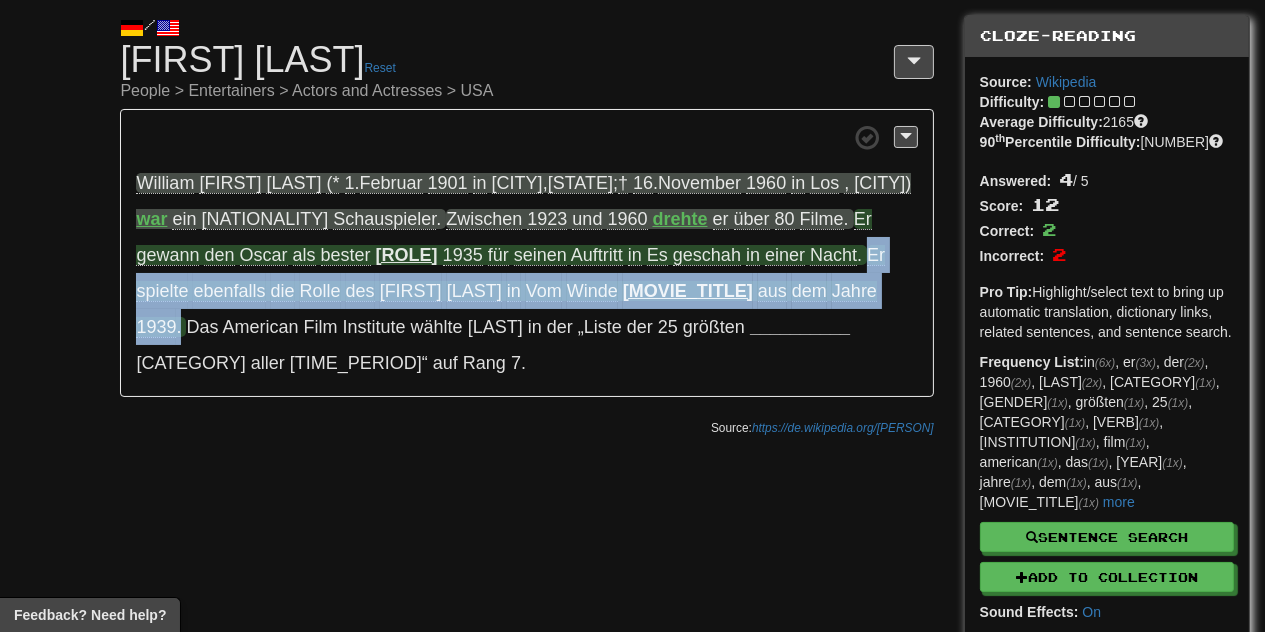 copy on "Er spielte ebenfalls die Rolle des [FIRST] [LAST] in Vom Winde
[MOVIE_TITLE]
aus dem Jahre [YEAR] ." 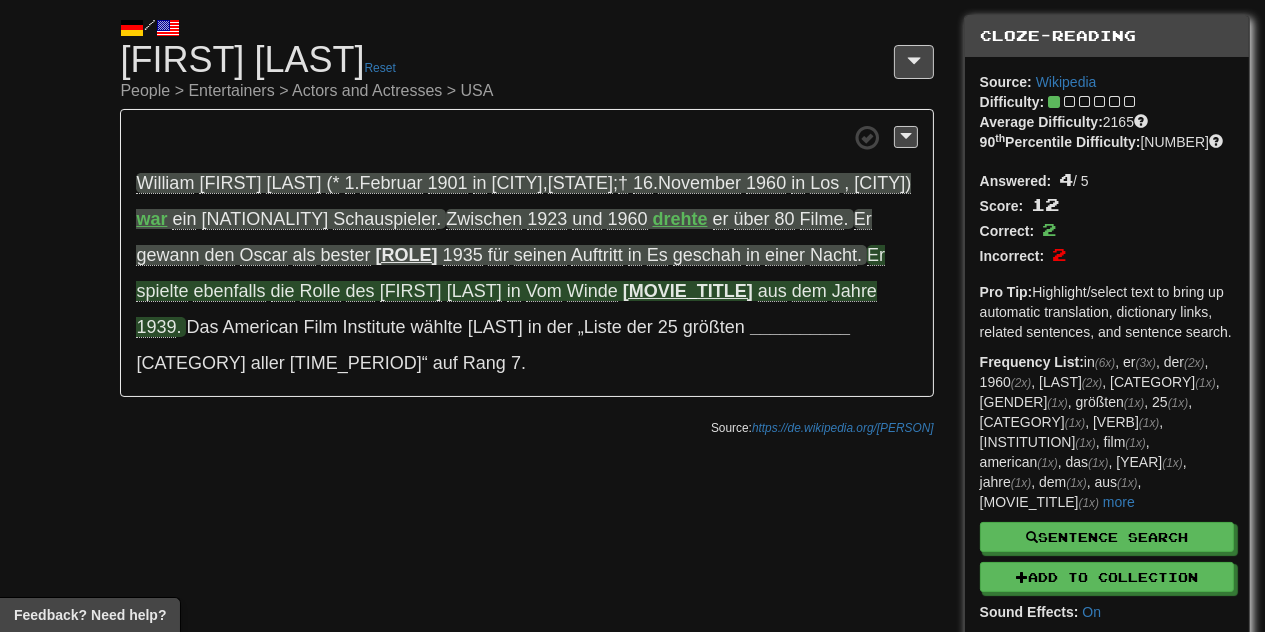 click on "Source:
https://de.wikipedia.org/[PERSON]" at bounding box center (526, 427) 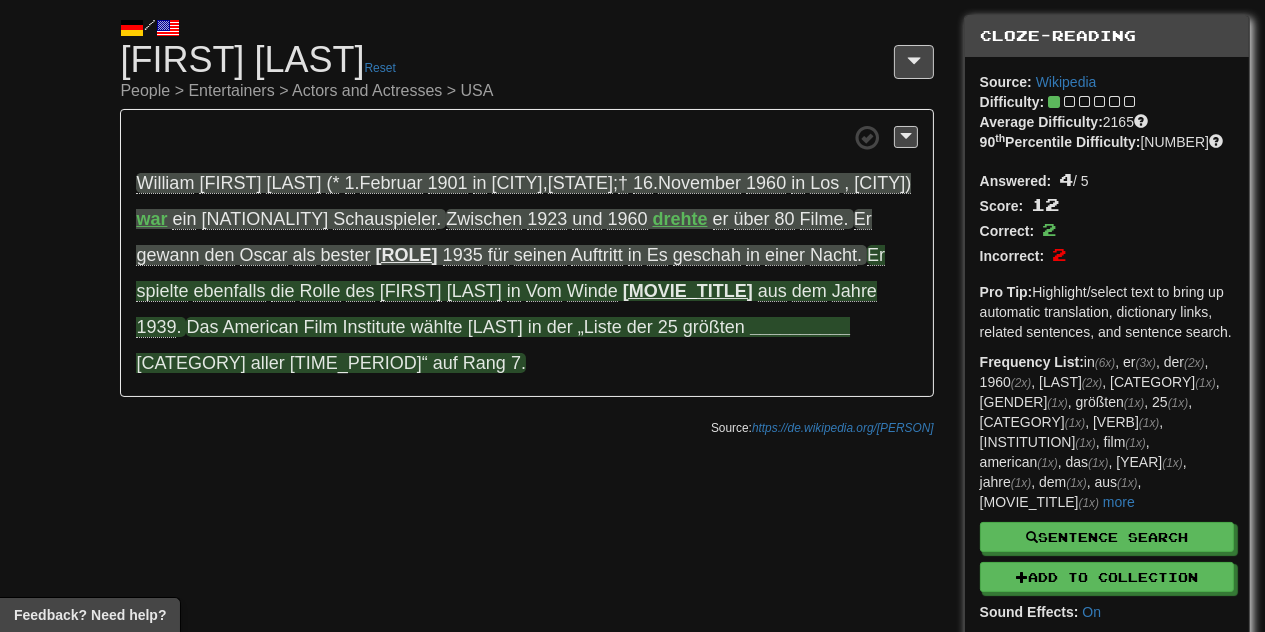 click on "__________" at bounding box center (800, 327) 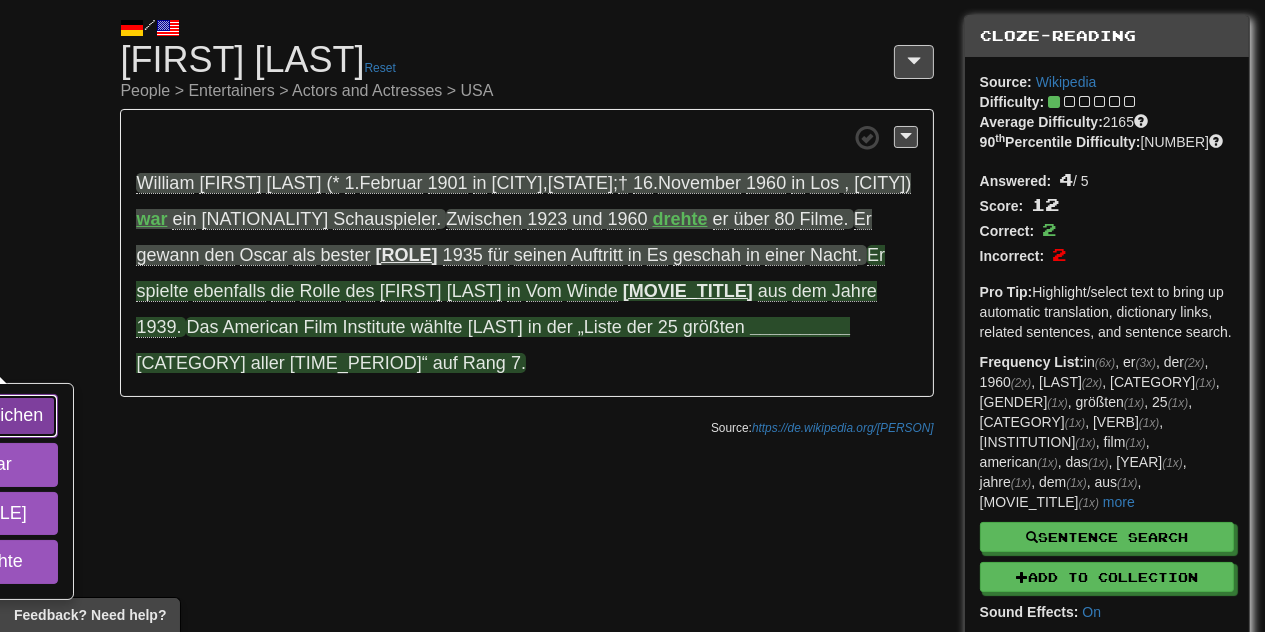 click on "männlichen" at bounding box center [-3, 416] 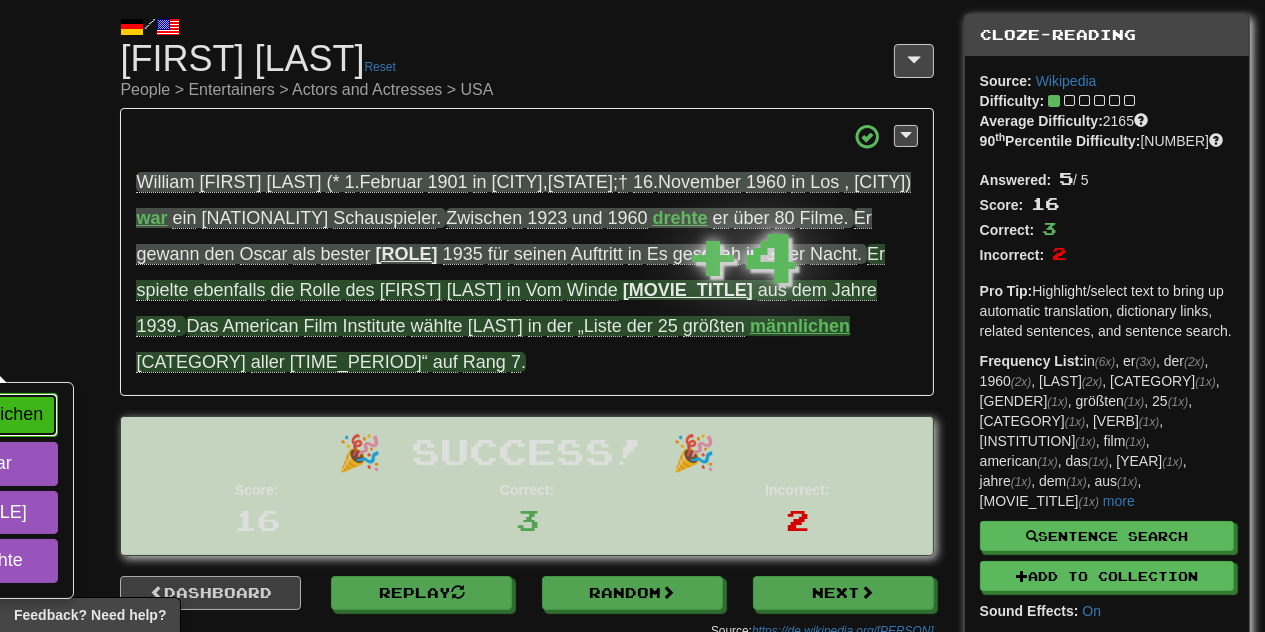 scroll, scrollTop: 58, scrollLeft: 0, axis: vertical 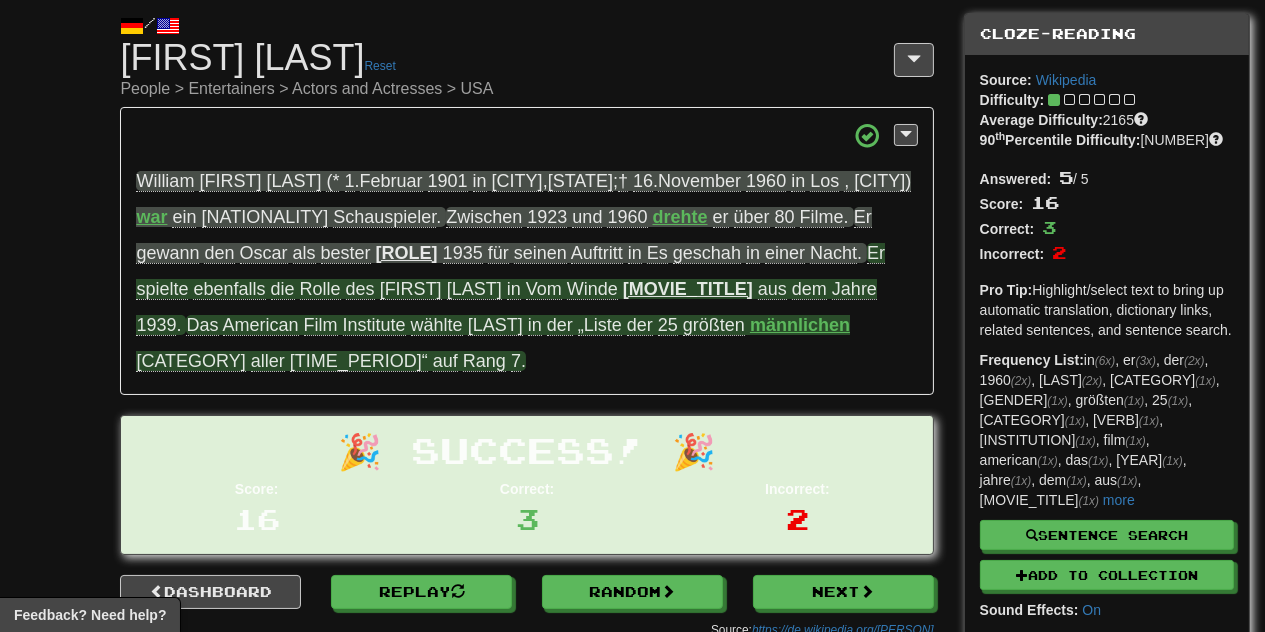 click on "männlichen" at bounding box center [800, 325] 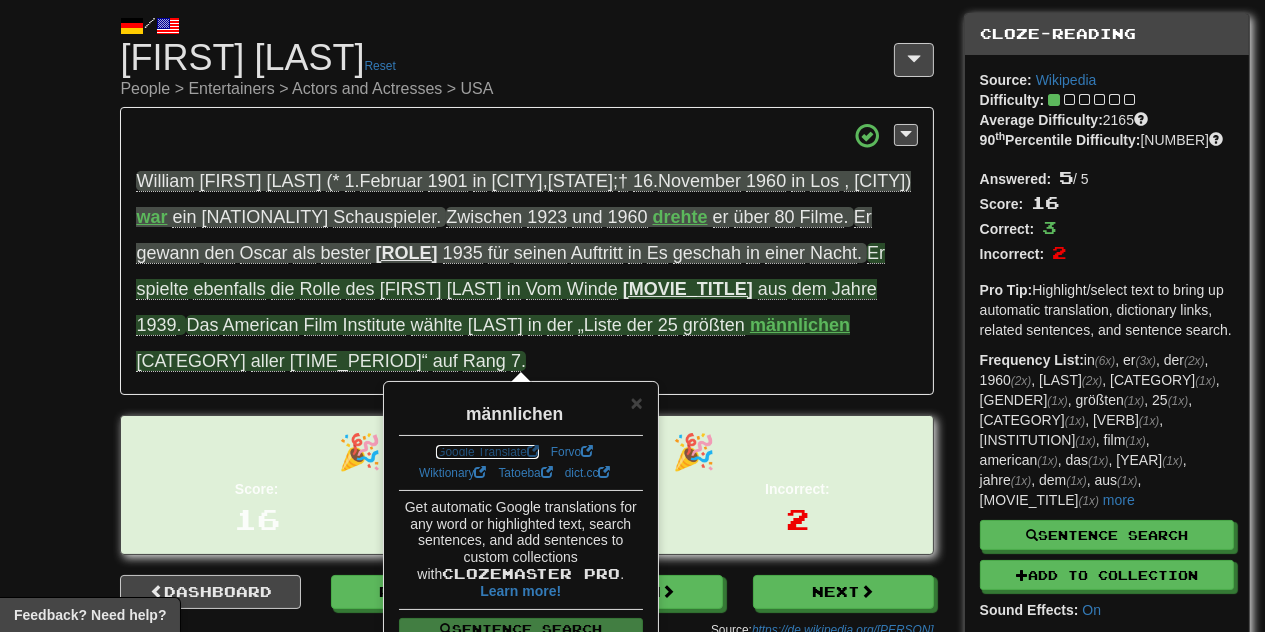 click on "Google Translate" at bounding box center (487, 452) 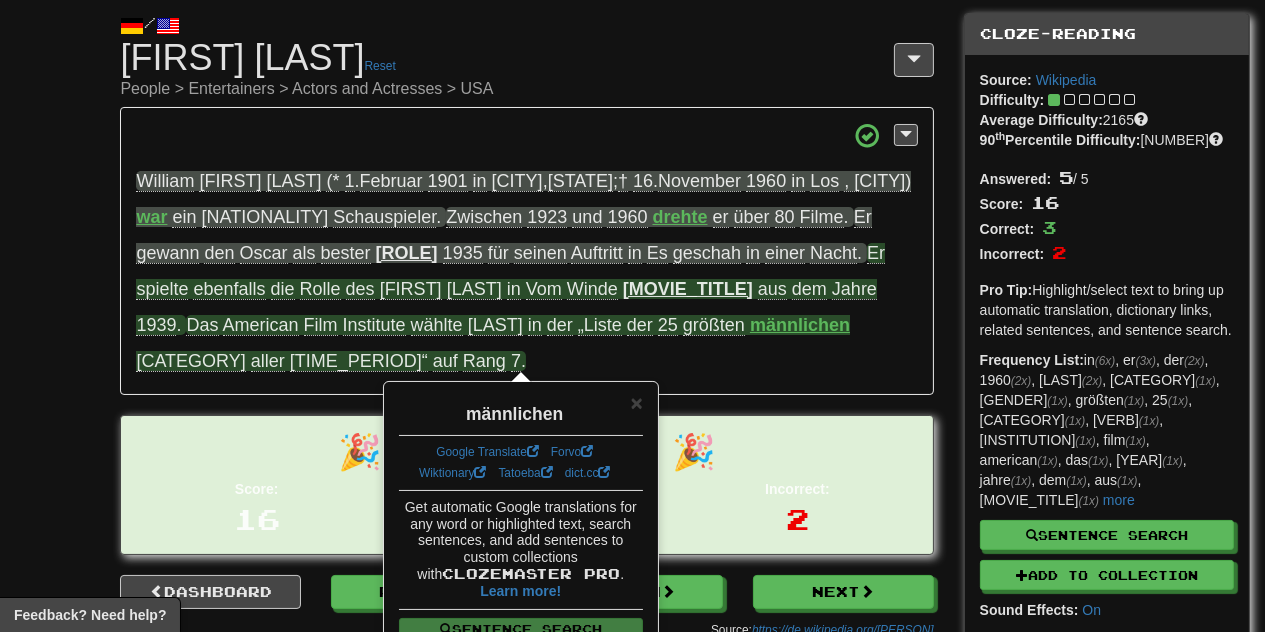 click on "[FIRST] [LAST] (* [DAY] . [MONTH] [YEAR] in [CITY] , [STATE] ; † [DAY] . [MONTH] [YEAR] in [CITY])
war
ein US-amerikanischer Schauspieler .
Zwischen [YEAR] und [YEAR]
drehte
er über 80 Filme .
Er gewann den Oscar als bester
[CATEGORY]
[YEAR] für seinen Auftritt in Es geschah in einer Nacht .
Er spielte ebenfalls die Rolle des [FIRST] [LAST] in Vom Winde
[MOVIE_TITLE]
aus dem Jahre [YEAR] .
Das American Film Institute wählte [LAST] in der „Liste der 25 größten
[GENDER]
Filmlegenden aller Zeiten“ auf Rang [NUMBER] ." at bounding box center [526, 251] 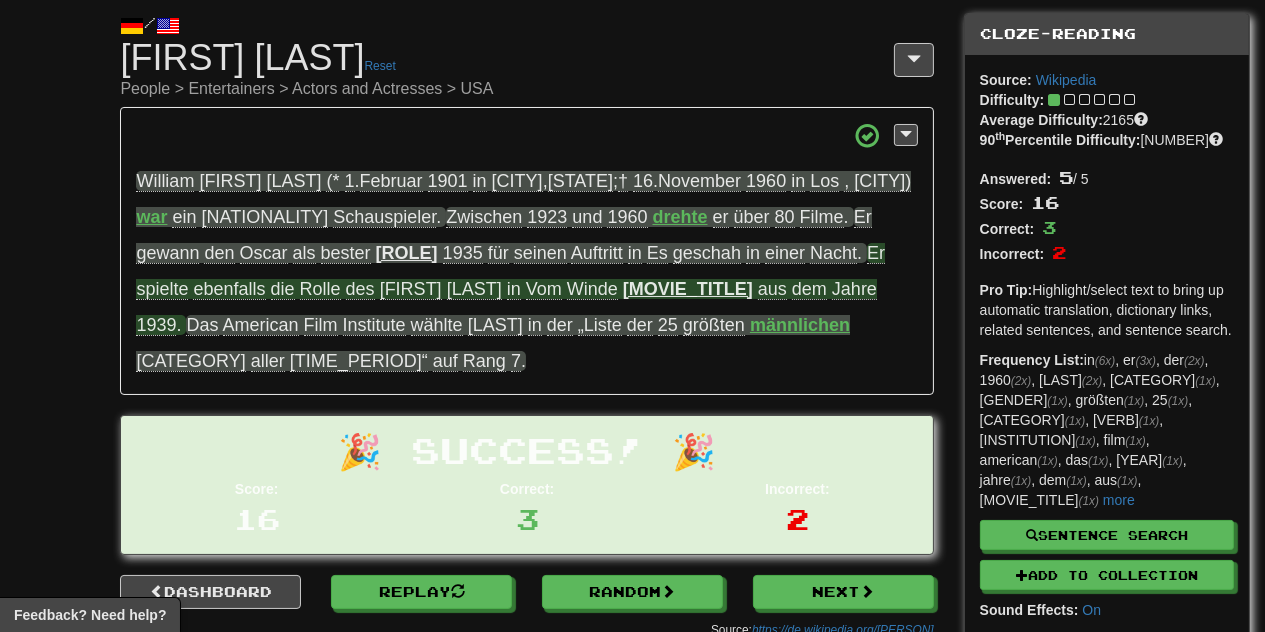 click on "[FIRST] [LAST] (* [DAY] . [MONTH] [YEAR] in [CITY] , [STATE] ; † [DAY] . [MONTH] [YEAR] in [CITY])
war
ein US-amerikanischer Schauspieler .
Zwischen [YEAR] und [YEAR]
drehte
er über 80 Filme .
Er gewann den Oscar als bester
[CATEGORY]
[YEAR] für seinen Auftritt in Es geschah in einer Nacht .
Er spielte ebenfalls die Rolle des [FIRST] [LAST] in Vom Winde
[MOVIE_TITLE]
aus dem Jahre [YEAR] .
Das American Film Institute wählte [LAST] in der „Liste der 25 größten
[GENDER]
Filmlegenden aller Zeiten“ auf Rang [NUMBER] ." at bounding box center (526, 251) 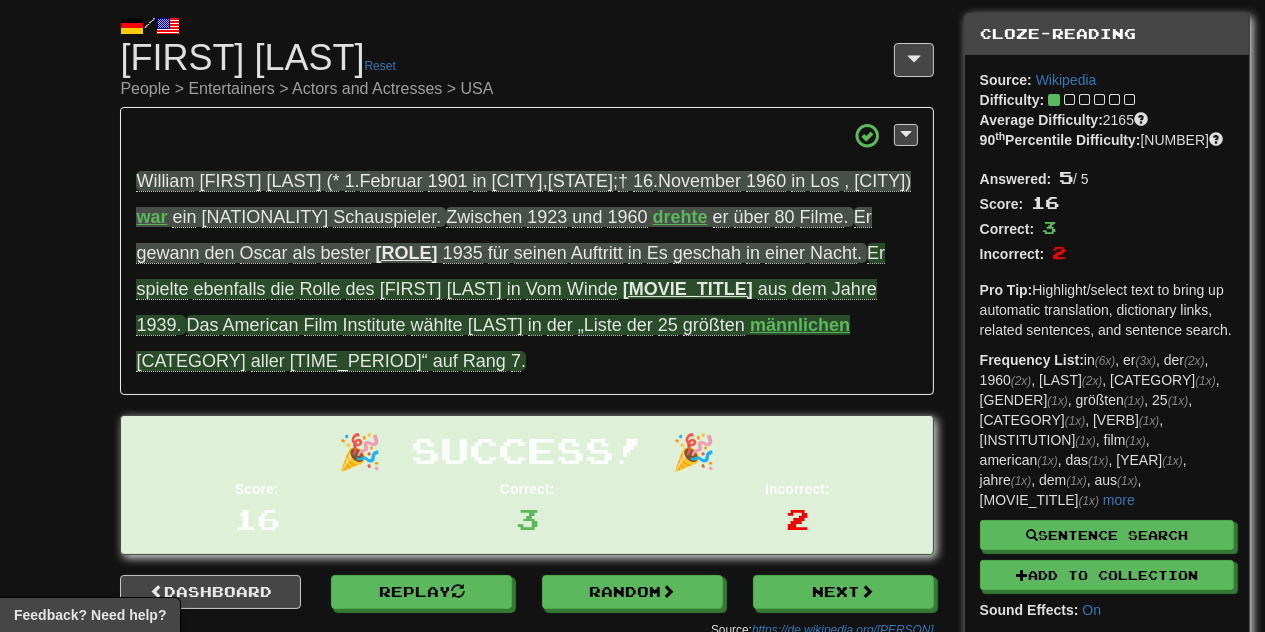 click on "wählte" at bounding box center [437, 325] 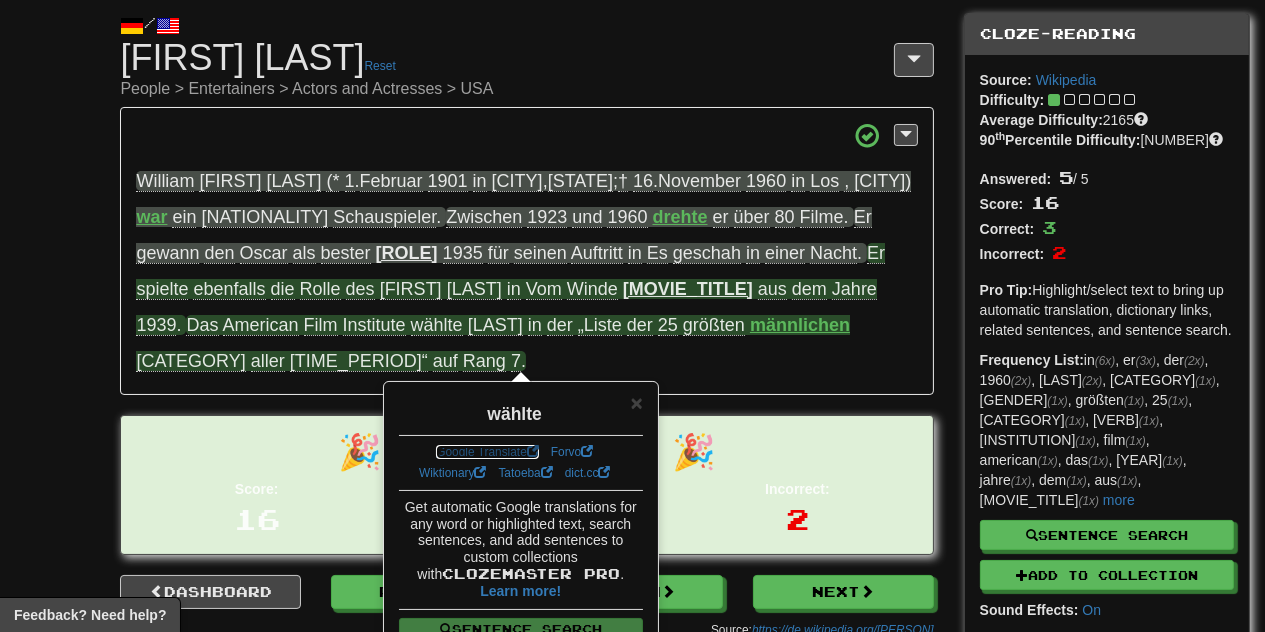 click on "Google Translate" at bounding box center (487, 452) 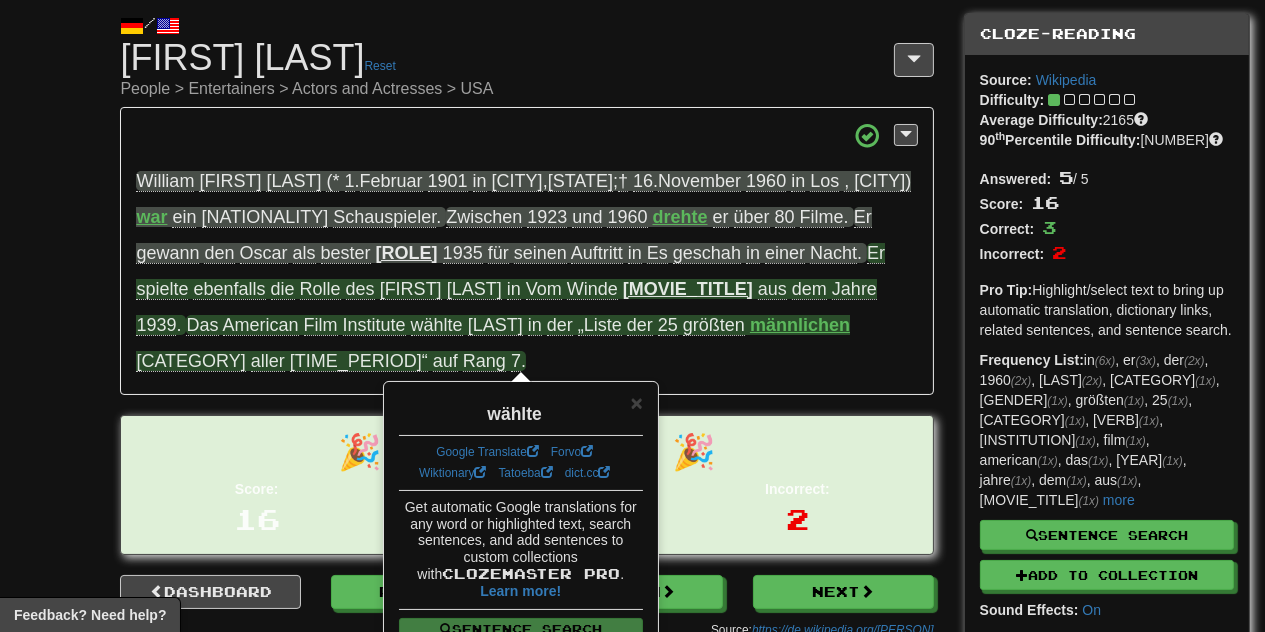 click on "[TIME_PERIOD]“" at bounding box center [359, 361] 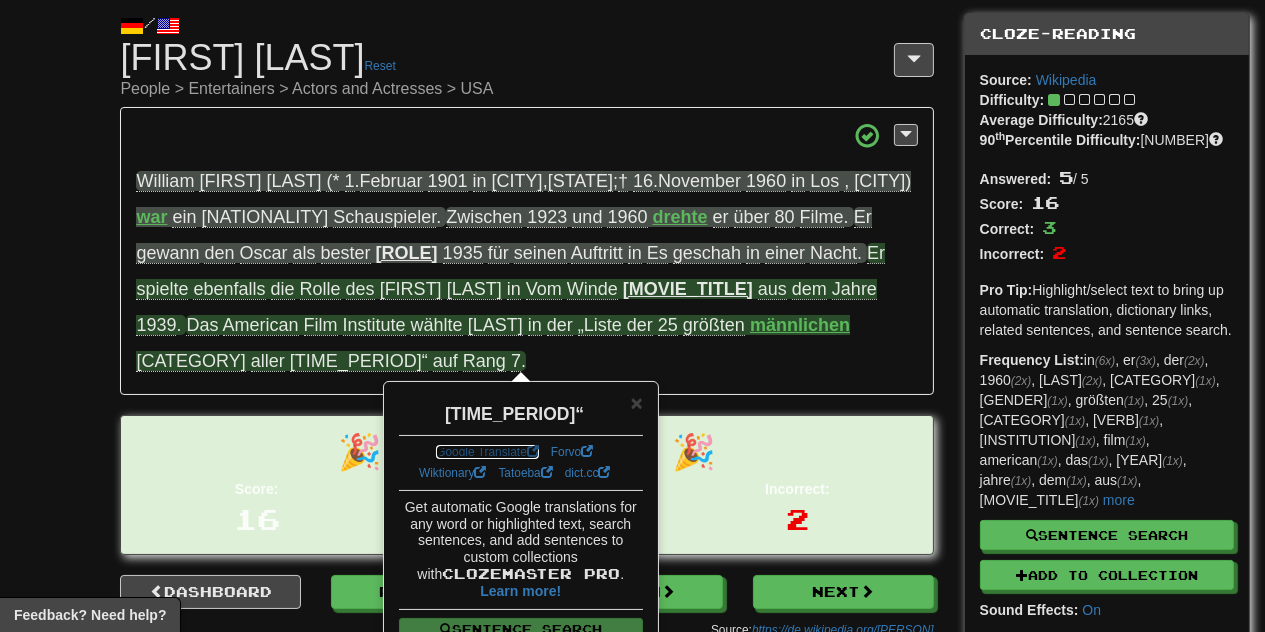 click on "Google Translate" at bounding box center (487, 452) 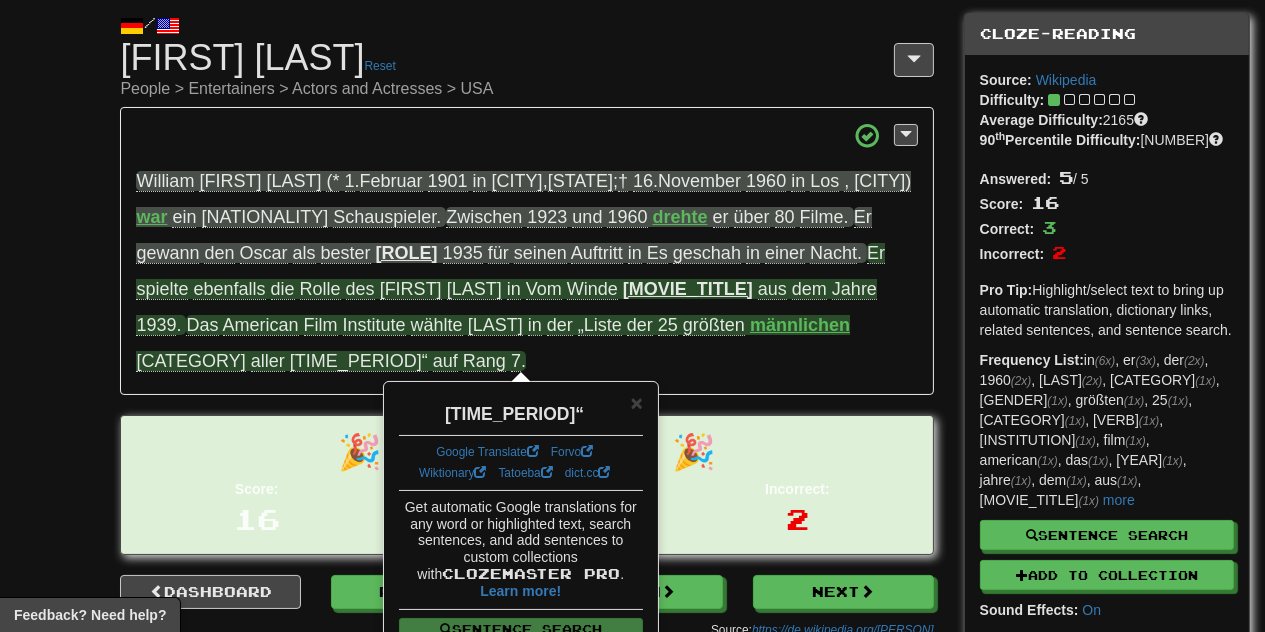 click on "/
Cloze-Reading
[FIRST] [LAST]
Reset
People > Entertainers > Actors and Actresses > USA
[FIRST] [LAST] (* [DAY] . [MONTH] [YEAR] in [CITY] , [STATE] ; † [DAY] . [MONTH] [YEAR] in [CITY])
war
ein US-amerikanischer Schauspieler .
Zwischen [YEAR] und [YEAR]
drehte
er über 80 Filme .
Er gewann den Oscar als bester
[CATEGORY]
[YEAR] für seinen Auftritt in Es geschah in einer Nacht .
Er spielte ebenfalls die Rolle des [FIRST] [LAST] in Vom Winde
[MOVIE_TITLE]
aus dem Jahre [YEAR] .
Das American Film Institute wählte [LAST] in der „Liste der 25 größten
[GENDER]
Filmlegenden aller Zeiten“ auf Rang [NUMBER] .
+ 4" at bounding box center (526, 321) 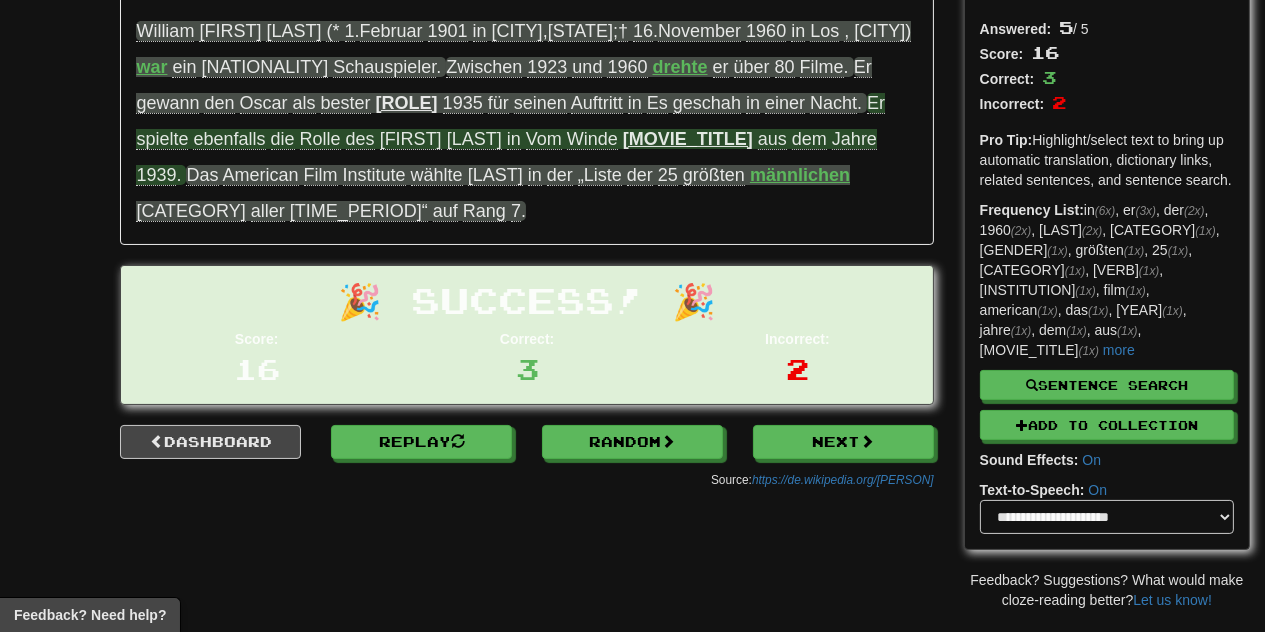 scroll, scrollTop: 202, scrollLeft: 0, axis: vertical 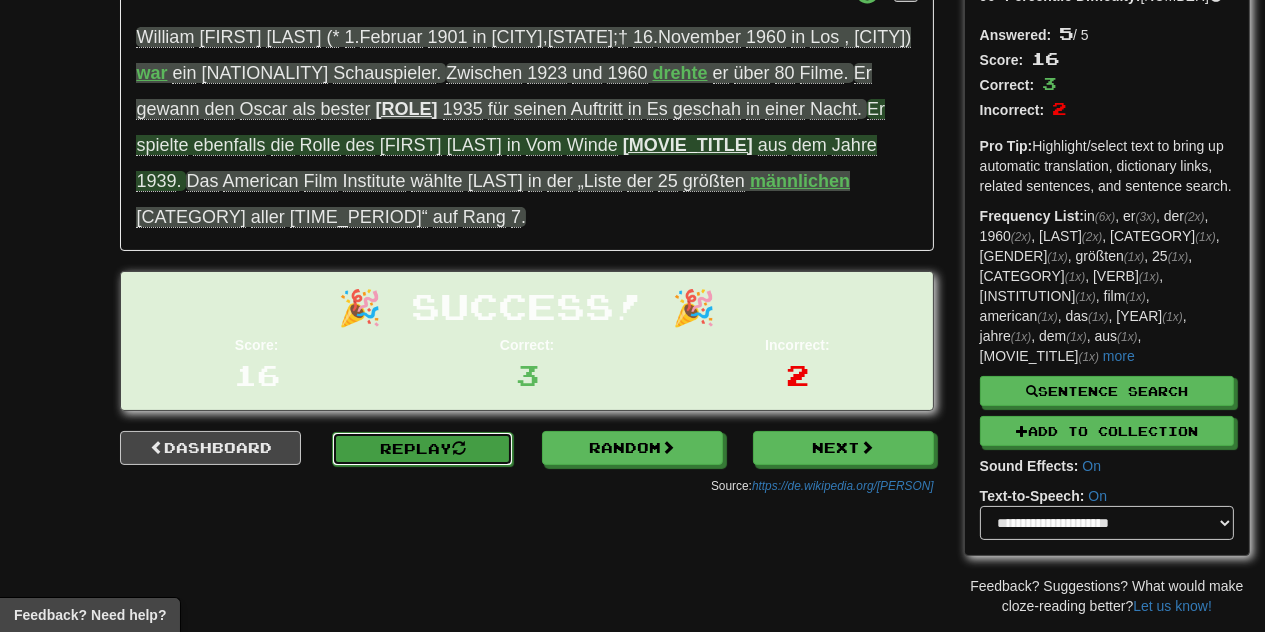 click on "Replay" at bounding box center (422, 449) 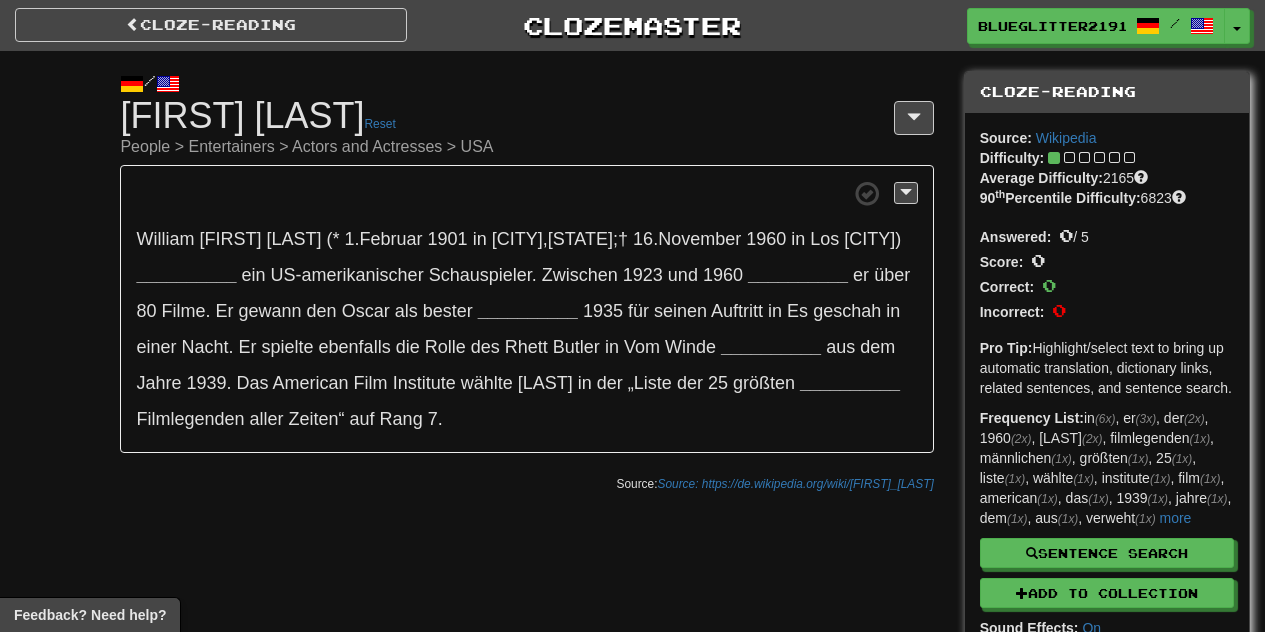 scroll, scrollTop: 0, scrollLeft: 0, axis: both 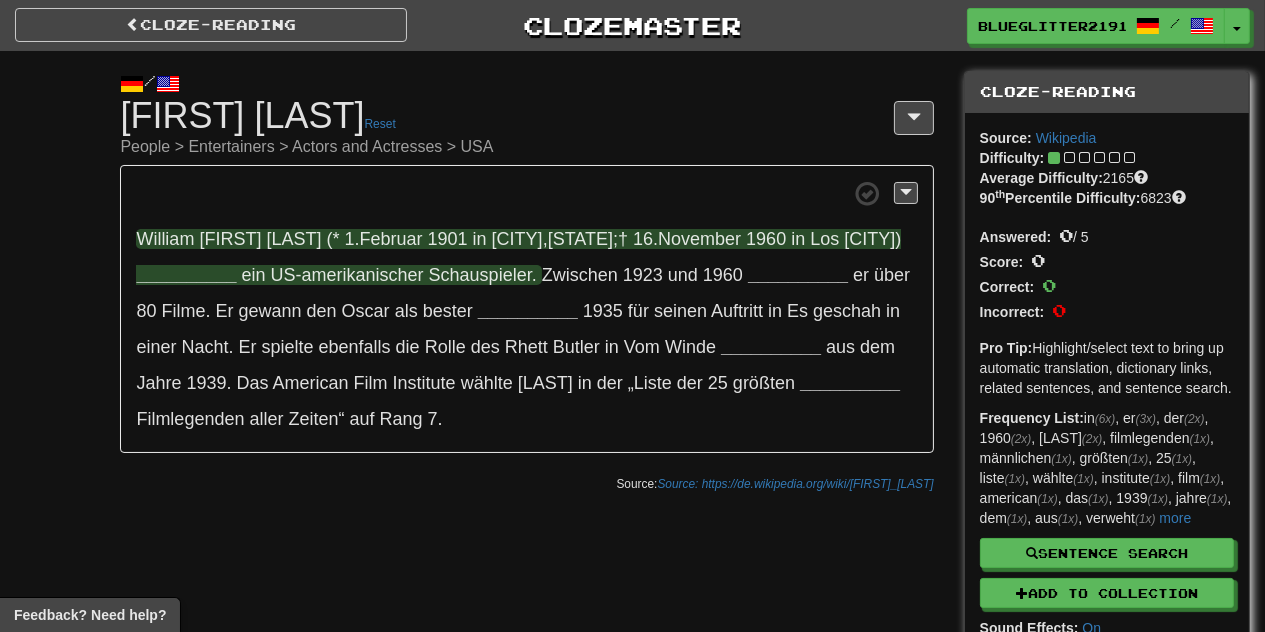 click on "__________" at bounding box center [186, 275] 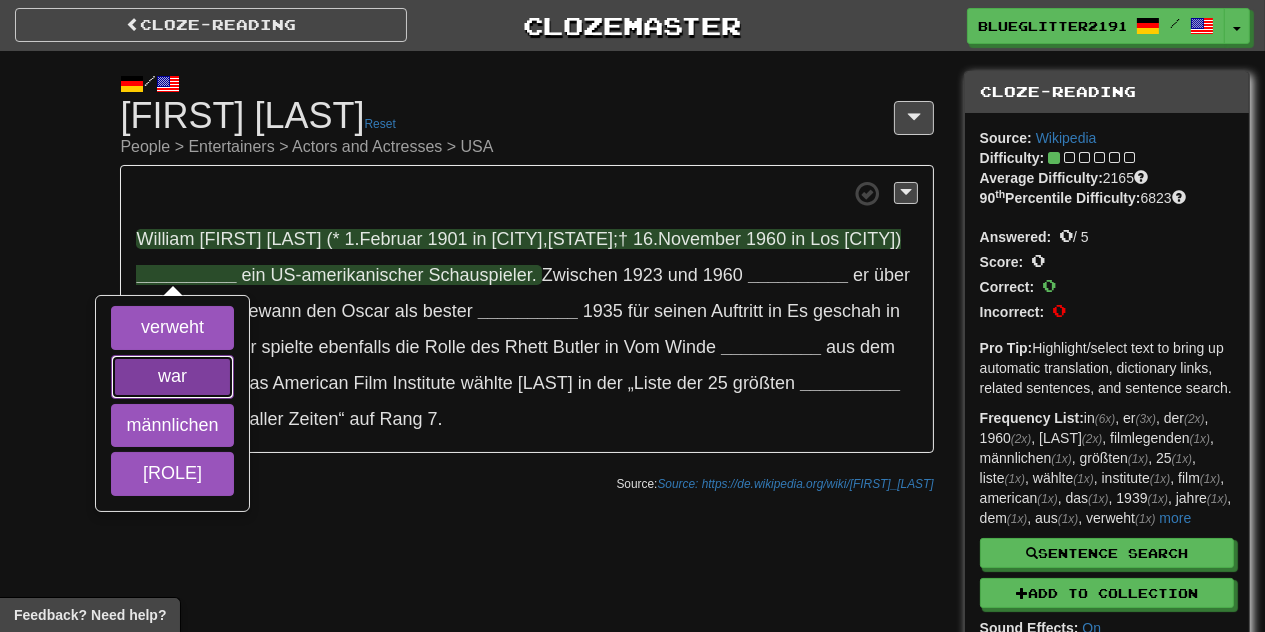 click on "war" at bounding box center [172, 377] 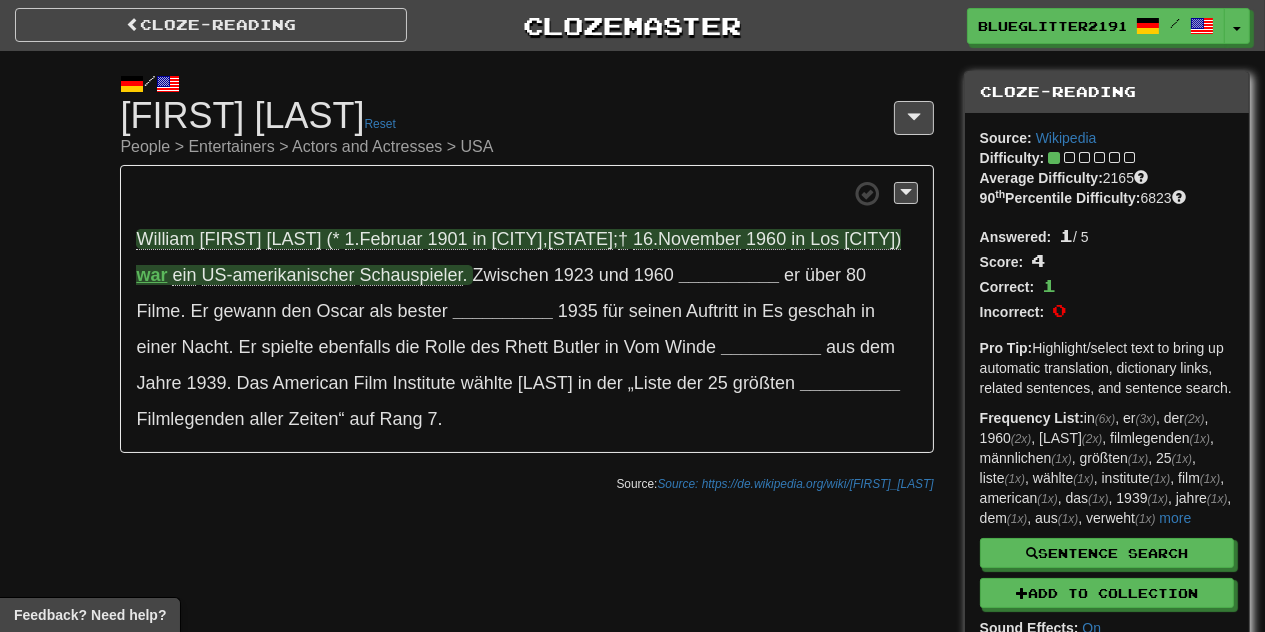 click on "Schauspieler" at bounding box center [411, 275] 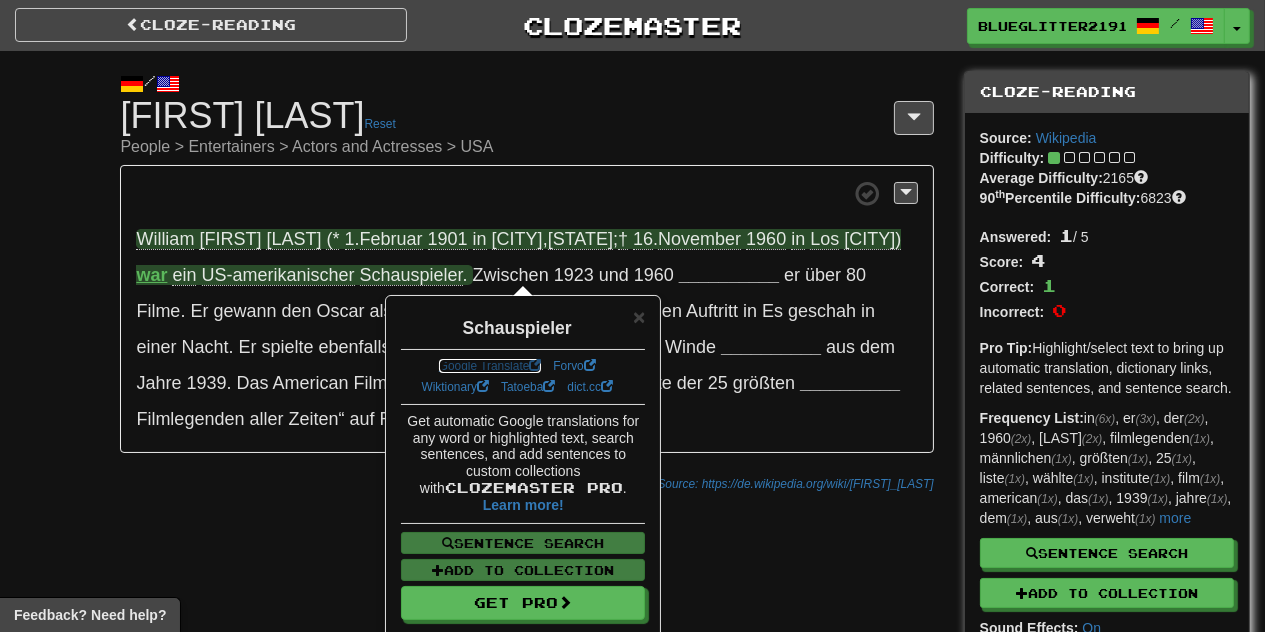 click on "Google Translate" at bounding box center (490, 366) 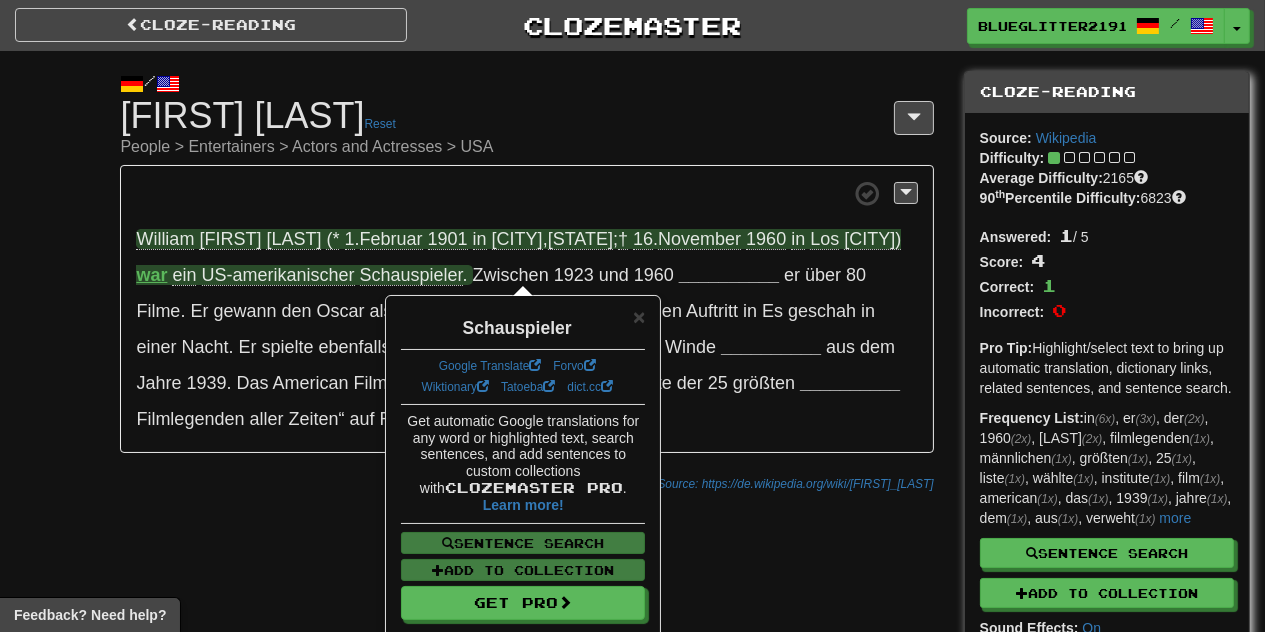 click on "Source:
https://de.wikipedia.org/wiki/Clark_Gable" at bounding box center (526, 483) 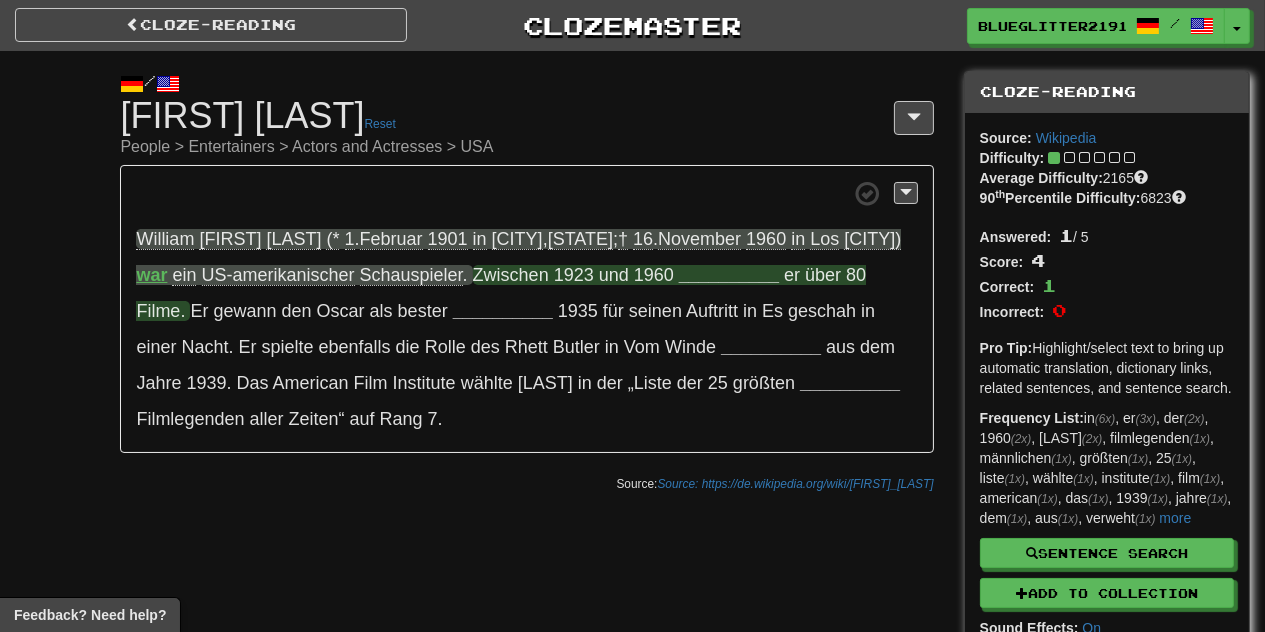 click on "__________" at bounding box center (729, 275) 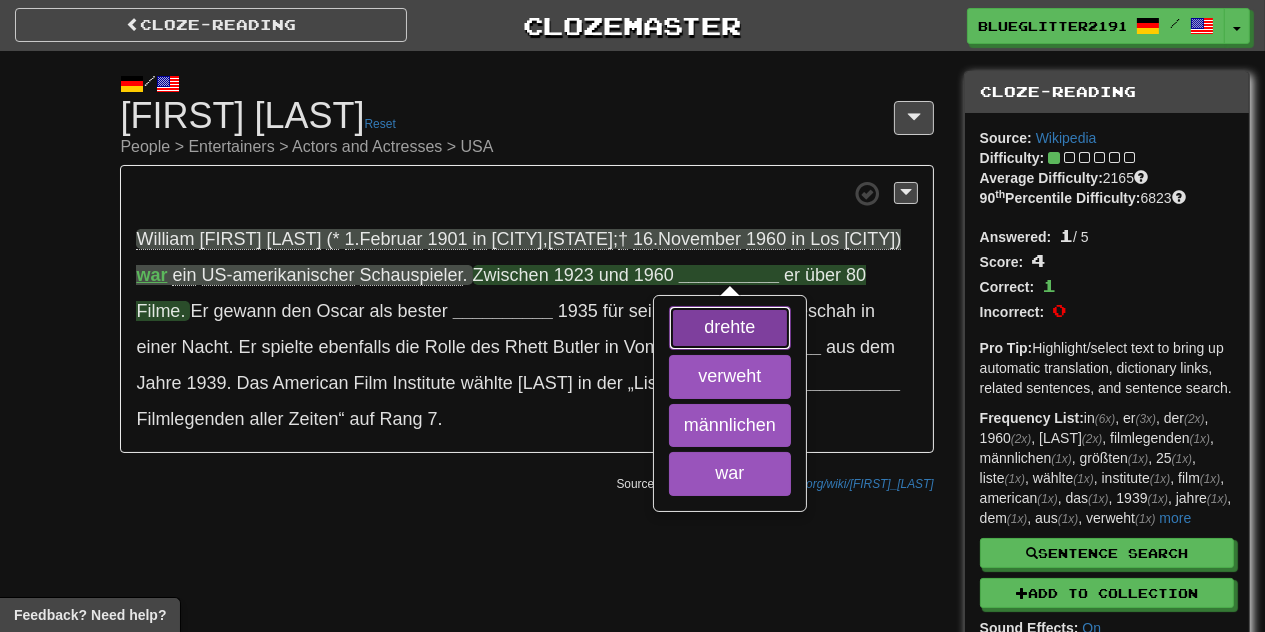 click on "drehte" at bounding box center [730, 328] 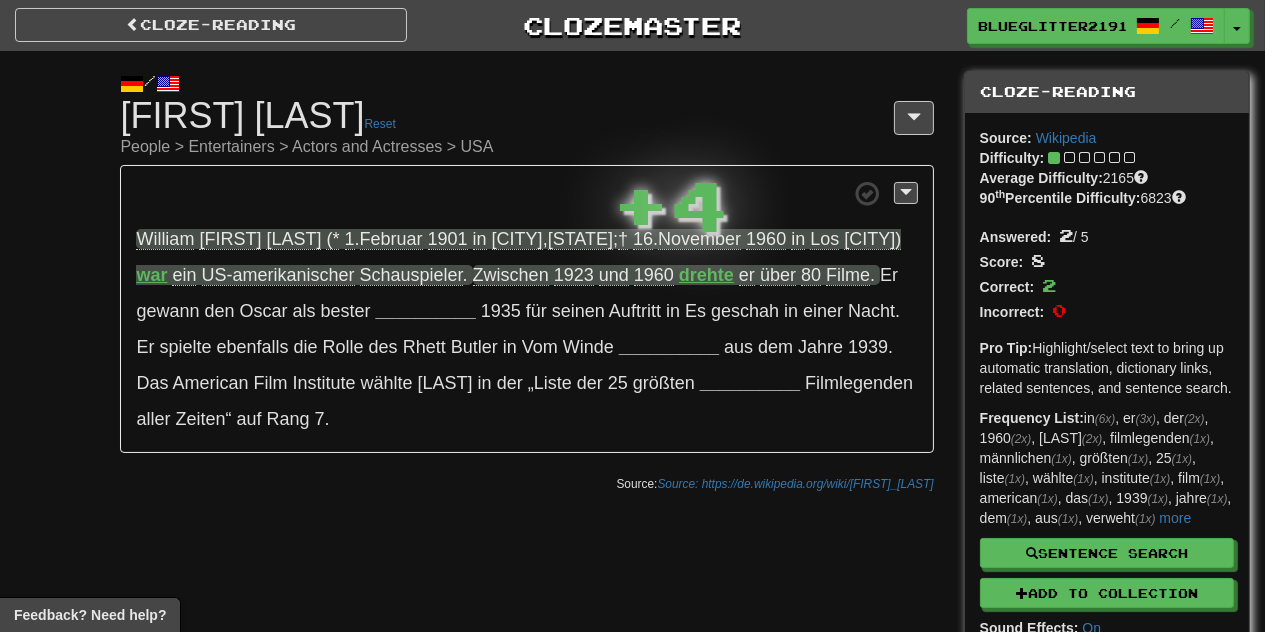 click on "/
Cloze-Reading
Clark Gable
Reset
People > Entertainers > Actors and Actresses > USA
William   Clark   Gable   (*   1 .  Februar   1901   in   Cadiz ,  Ohio ;  †   16 .  November   1960   in   Los   Angeles)
war
ein   US-amerikanischer   Schauspieler .
Zwischen   1923   und   1960
drehte
er   über   80   Filme .
Er   gewann   den   Oscar   als   bester
__________
1935   für   seinen   Auftritt   in   Es   geschah   in   einer   Nacht .
Er   spielte   ebenfalls   die   Rolle   des   Rhett   Butler   in   Vom   Winde
__________
aus   dem   Jahre   1939 .
Das   American   Film   Institute   wählte   Gable   in   der   „Liste   der   25   größten
__________
Filmlegenden   aller   Zeiten“   auf   Rang   7 .
+ 4" at bounding box center [632, 414] 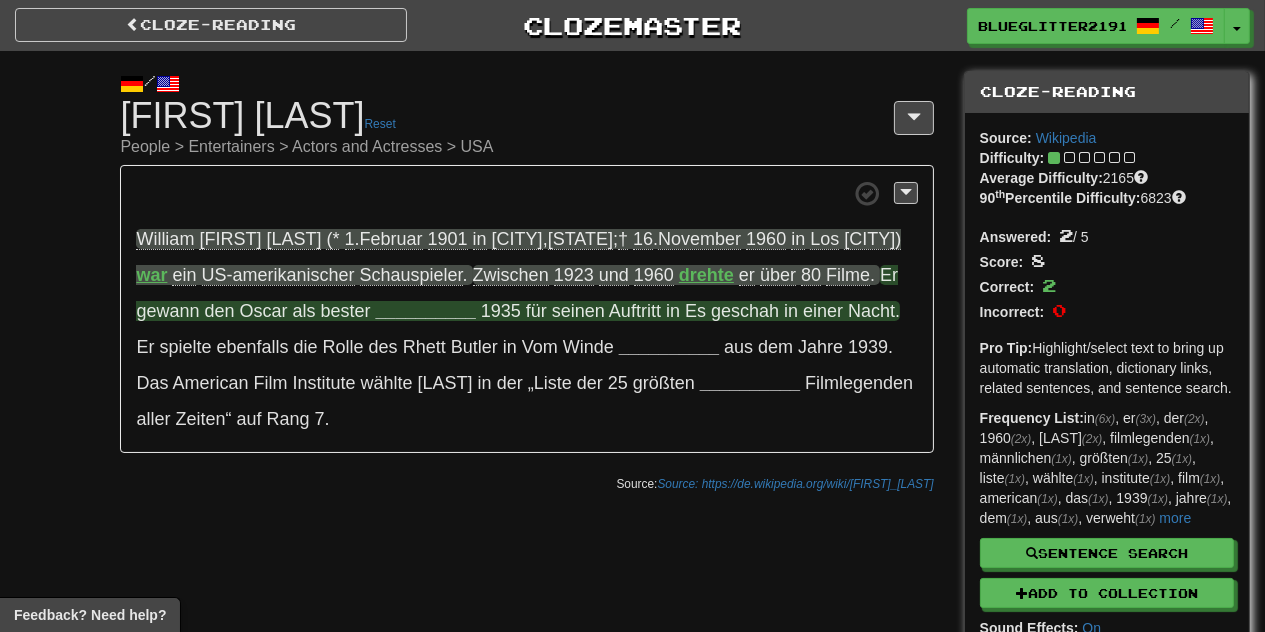 click on "__________" at bounding box center (426, 311) 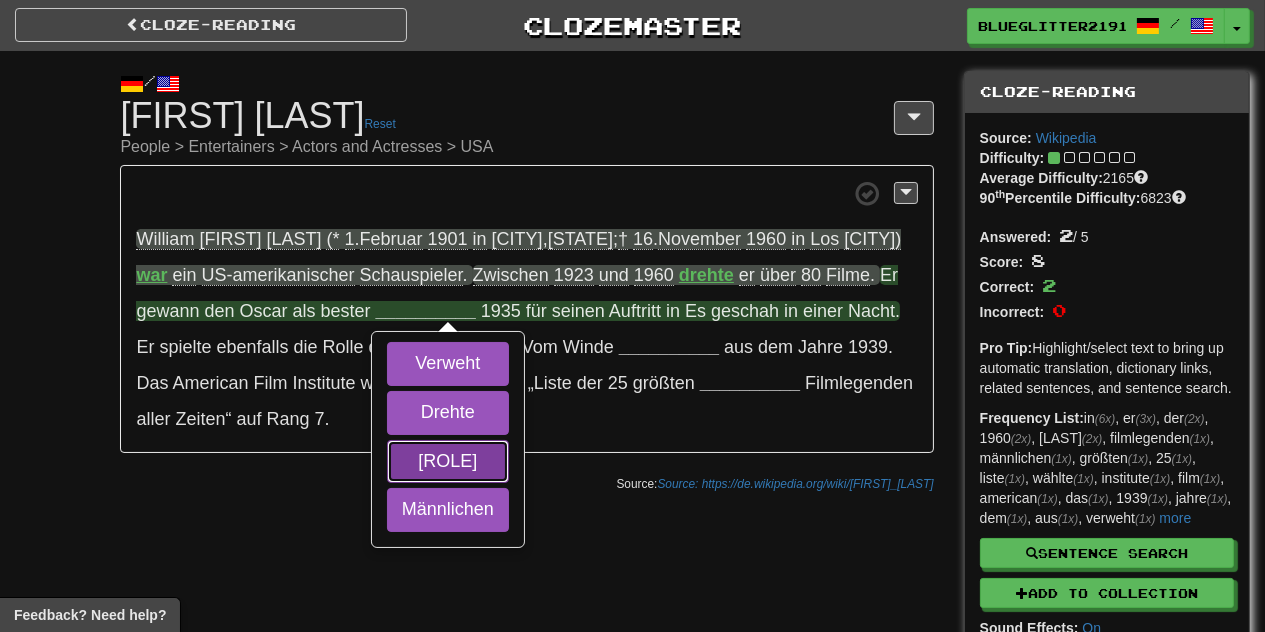 click on "[ROLE]" at bounding box center [448, 462] 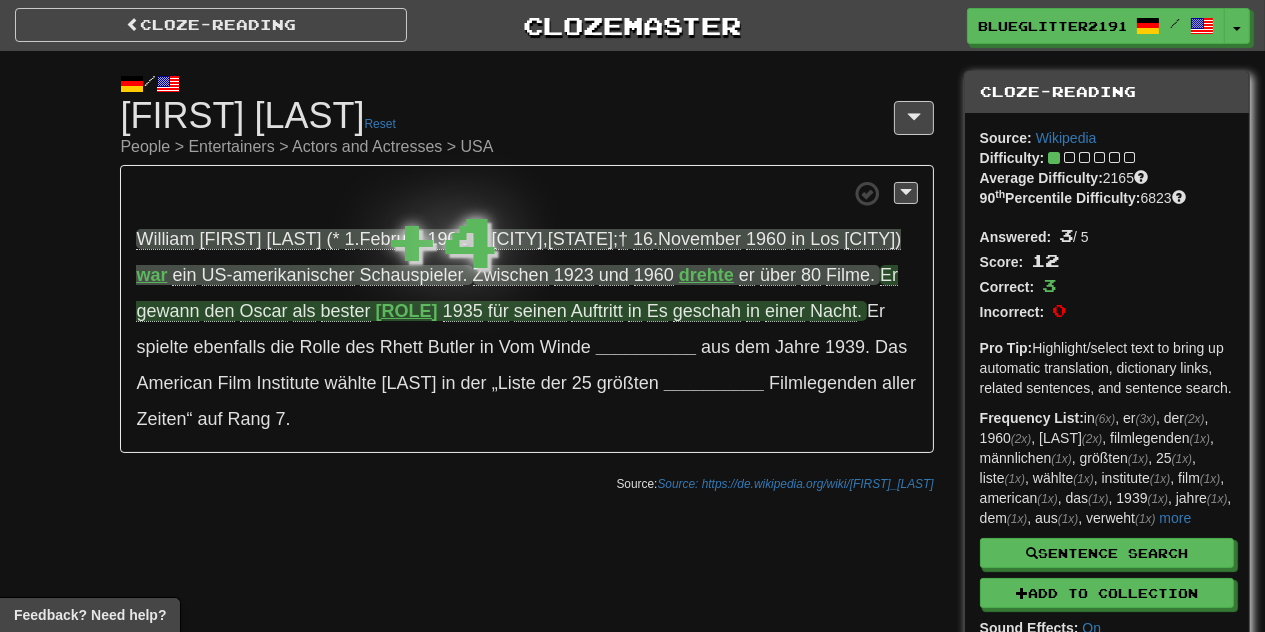 click on "/
Cloze-Reading
Clark Gable
Reset
People > Entertainers > Actors and Actresses > USA
William   Clark   Gable   (*   1 .  Februar   1901   in   Cadiz ,  Ohio ;  †   16 .  November   1960   in   Los   Angeles)
war
ein   US-amerikanischer   Schauspieler .
Zwischen   1923   und   1960
drehte
er   über   80   Filme .
Er   gewann   den   Oscar   als   bester
Hauptdarsteller
1935   für   seinen   Auftritt   in   Es   geschah   in   einer   Nacht .
Er   spielte   ebenfalls   die   Rolle   des   Rhett   Butler   in   Vom   Winde
__________
aus   dem   Jahre   1939 .
Das   American   Film   Institute   wählte   Gable   in   der   „Liste   der   25   größten
__________
Filmlegenden   aller   Zeiten“   auf   Rang   7 .
+ 4" at bounding box center (632, 414) 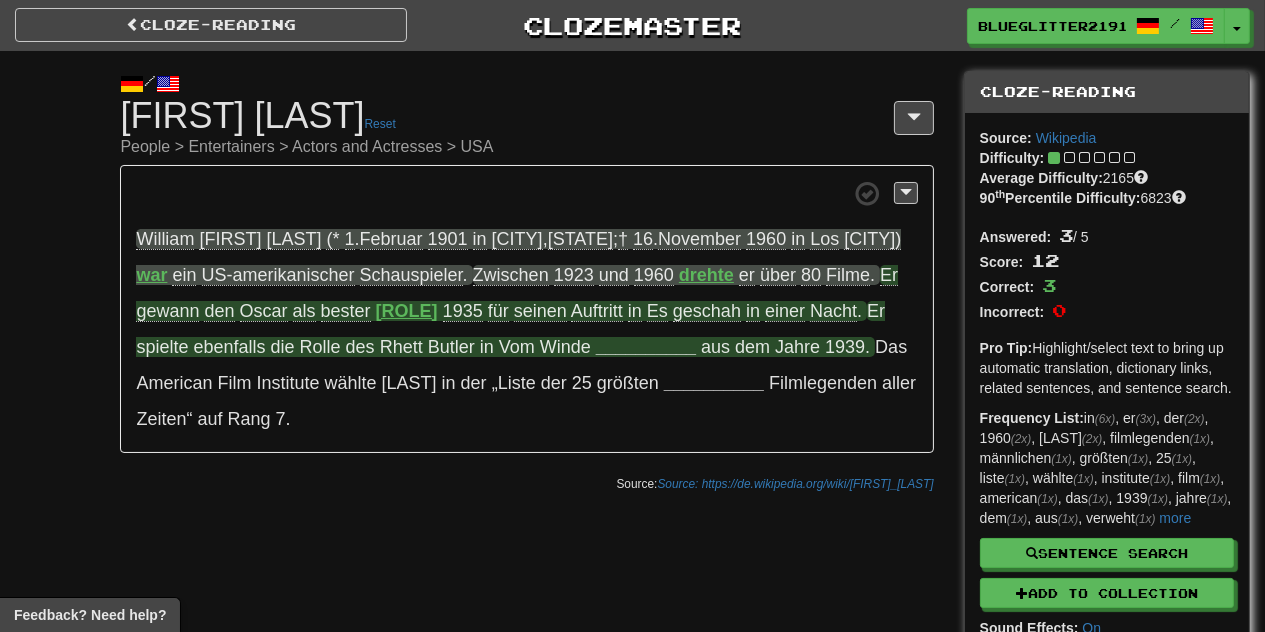 click on "__________" at bounding box center [646, 347] 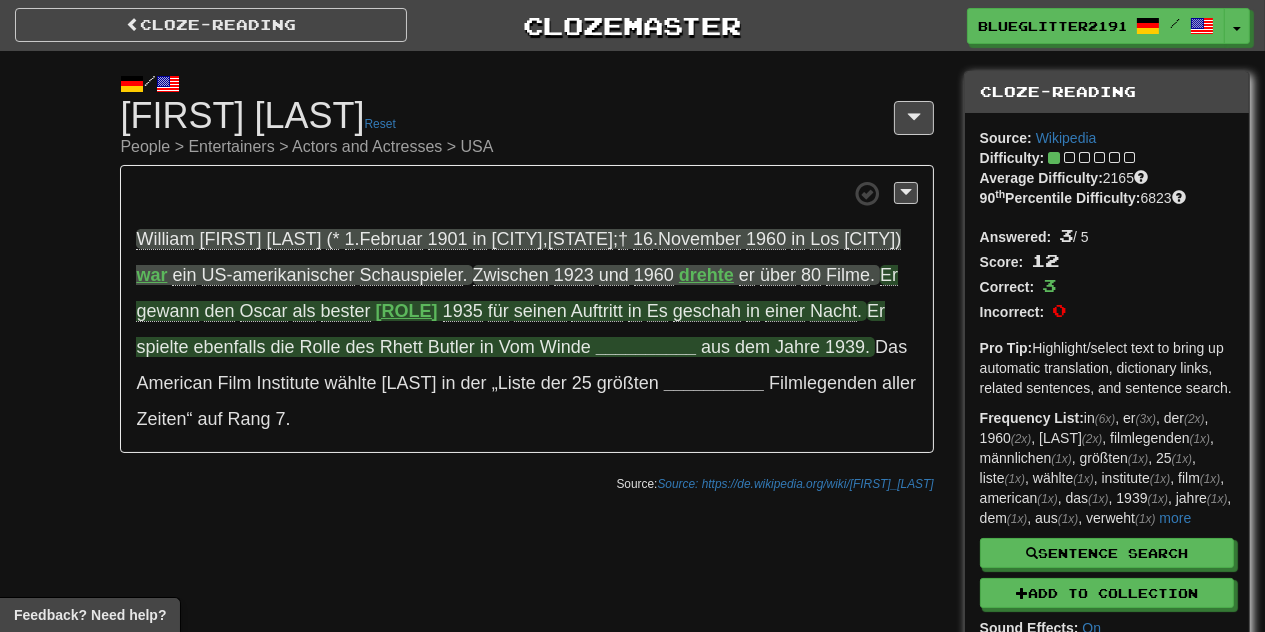click on "[MOVIE_TITLE]" at bounding box center (1371, 413) 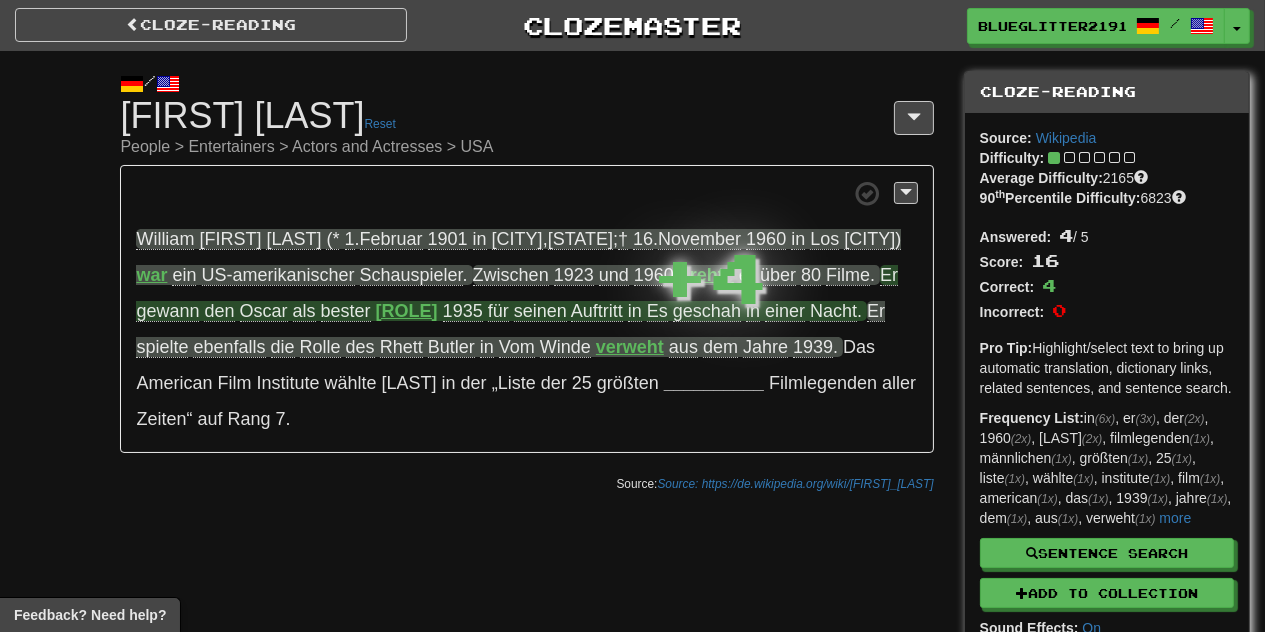 click on "Source:
https://de.wikipedia.org/[PERSON]" at bounding box center (526, 483) 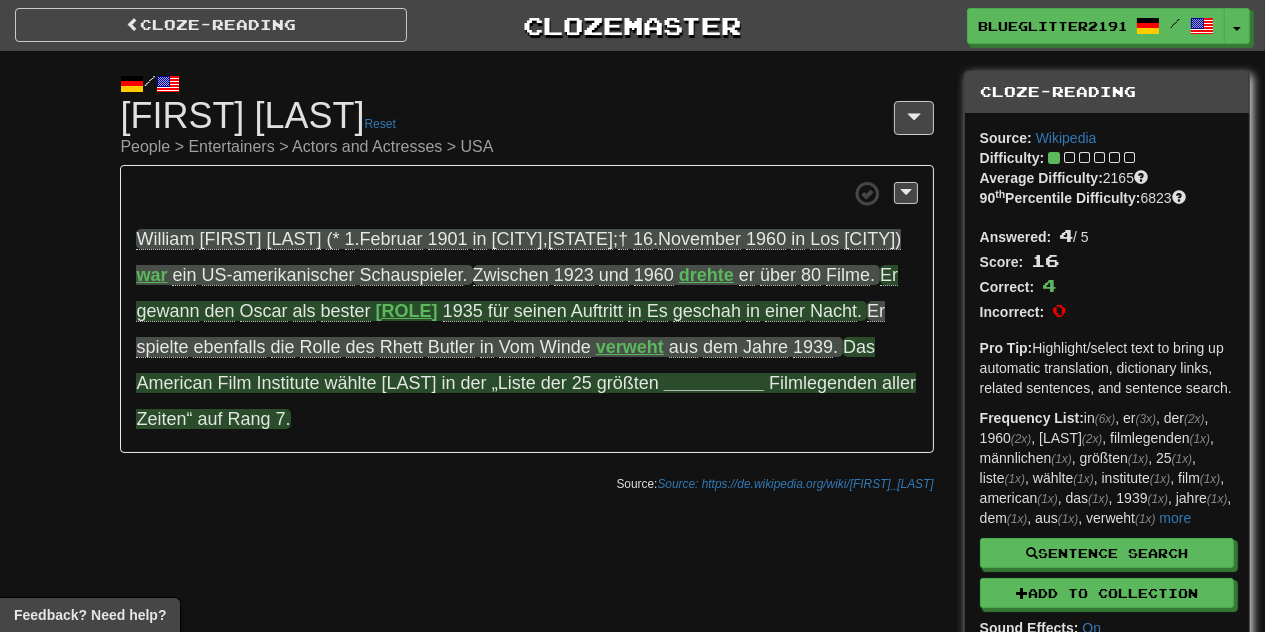click on "__________" at bounding box center [714, 383] 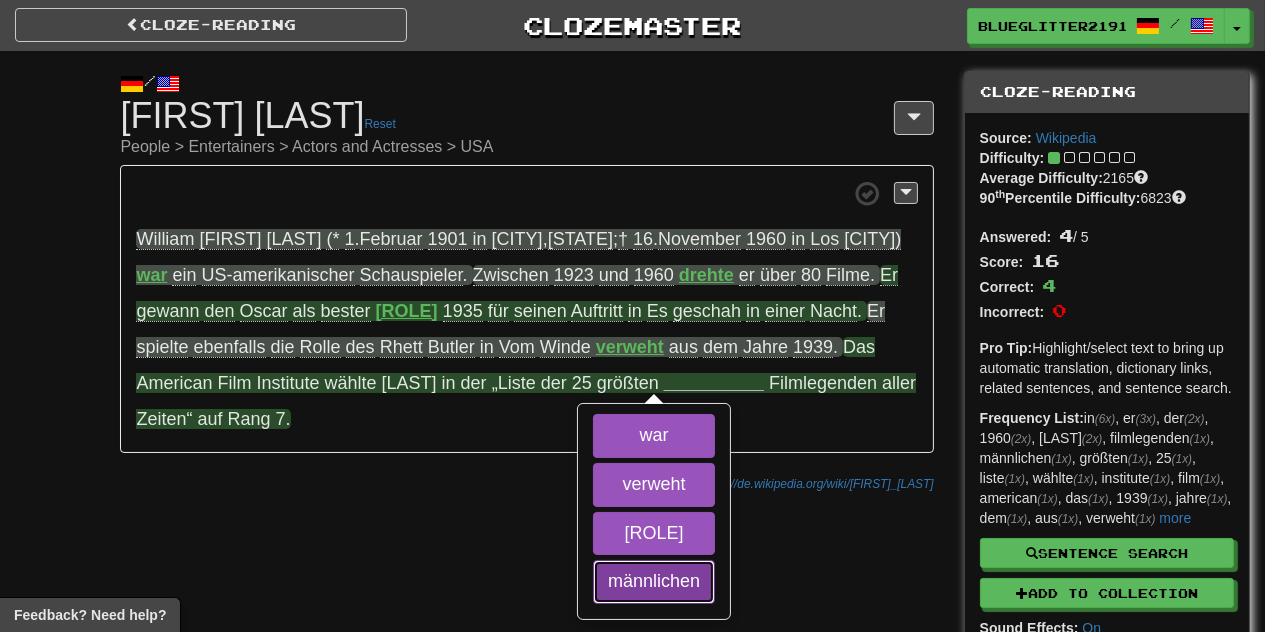 click on "männlichen" at bounding box center [654, 582] 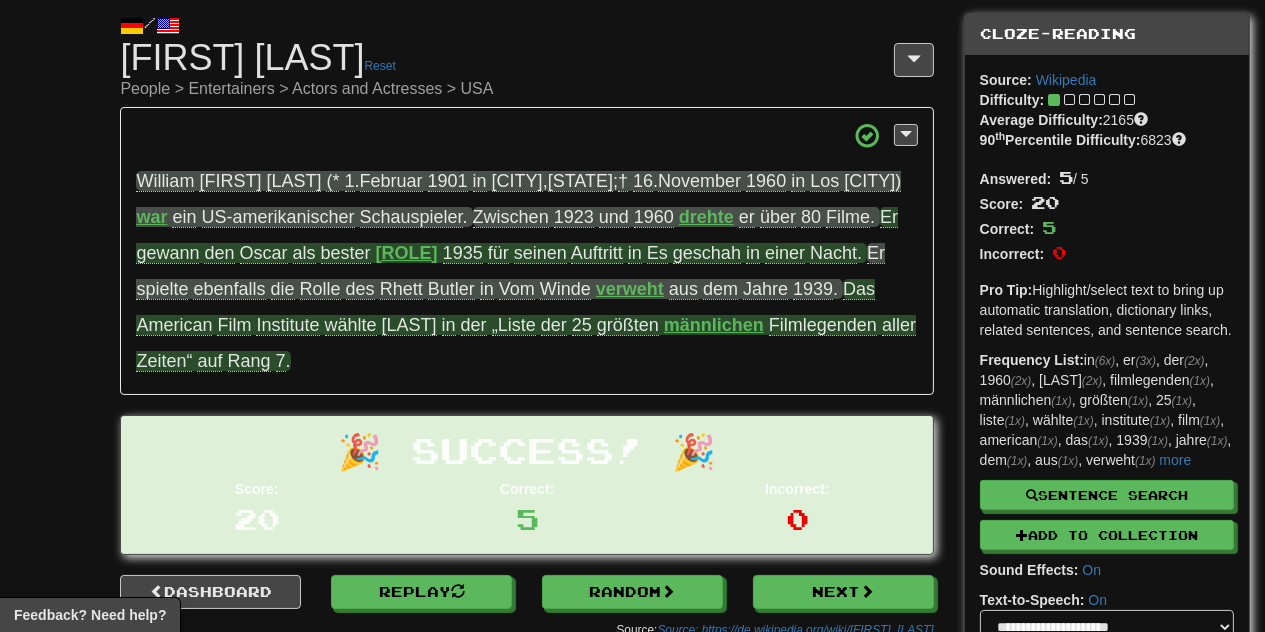 scroll, scrollTop: 212, scrollLeft: 0, axis: vertical 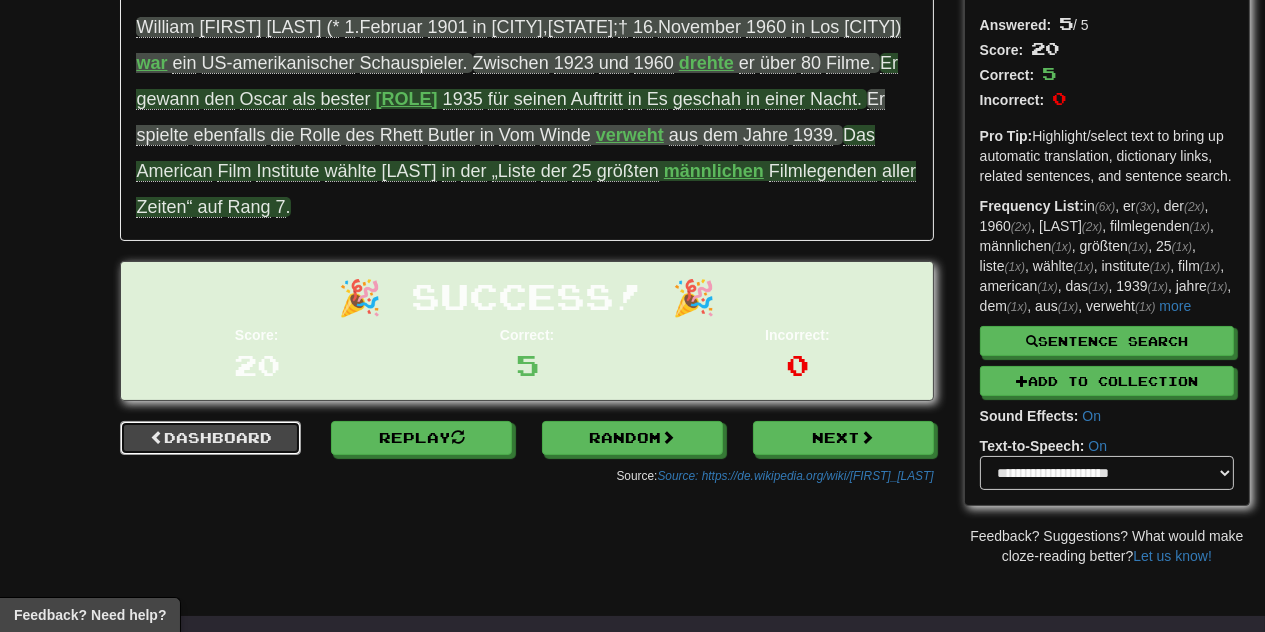 click on "Dashboard" at bounding box center [210, 438] 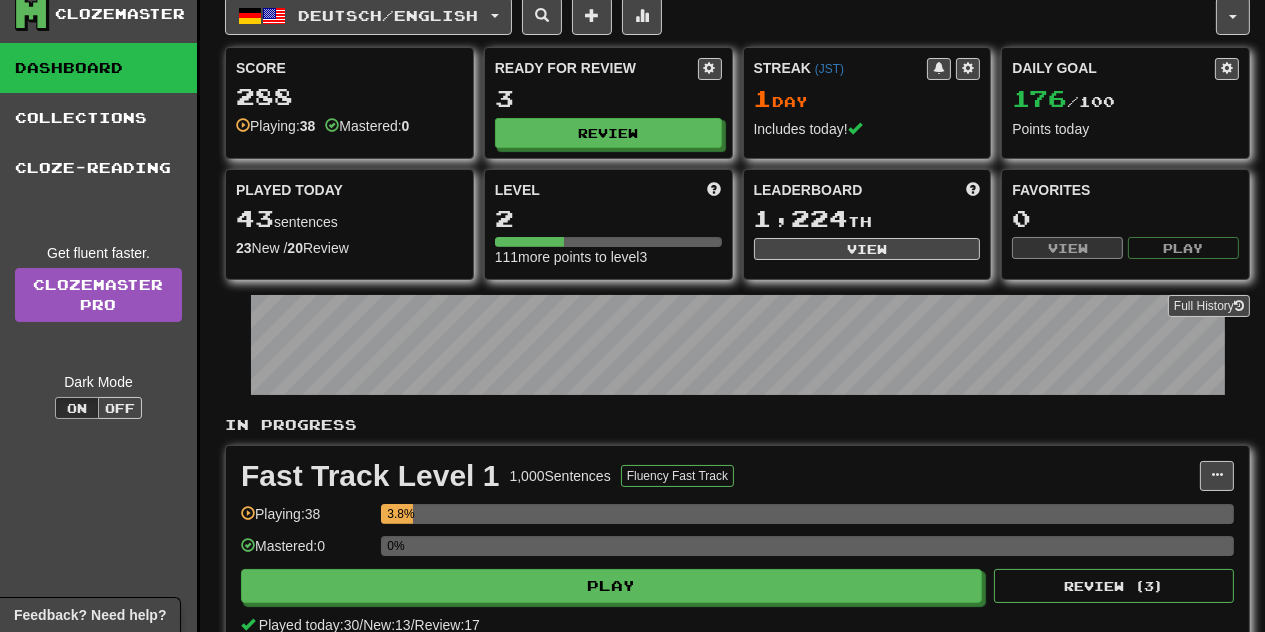 scroll, scrollTop: 0, scrollLeft: 0, axis: both 